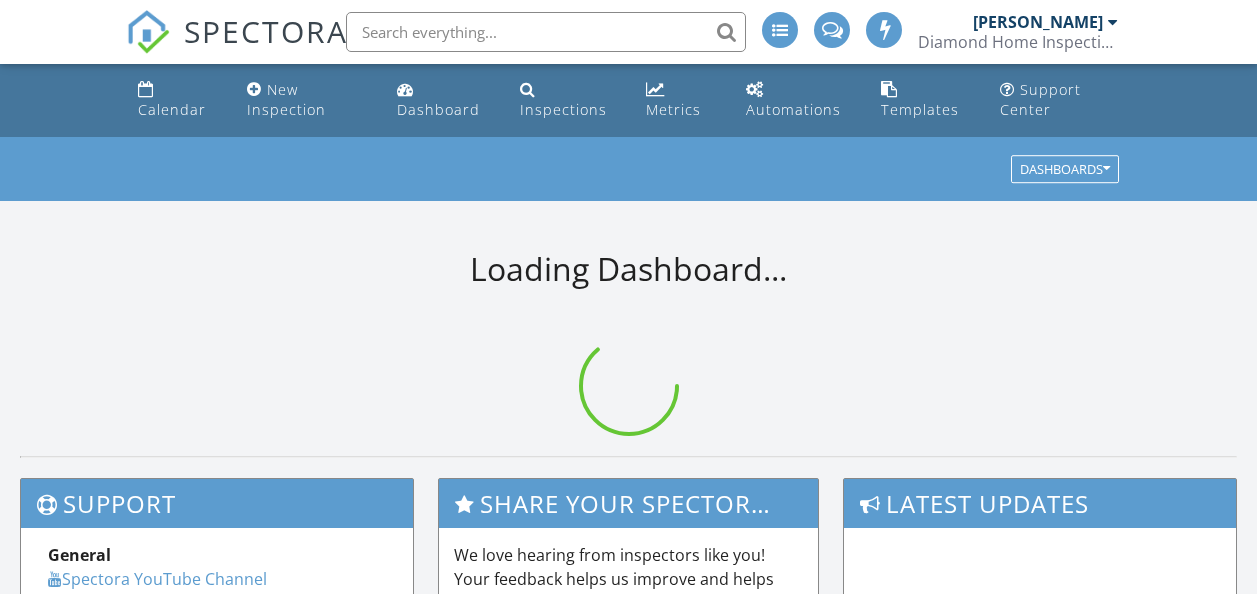scroll, scrollTop: 0, scrollLeft: 0, axis: both 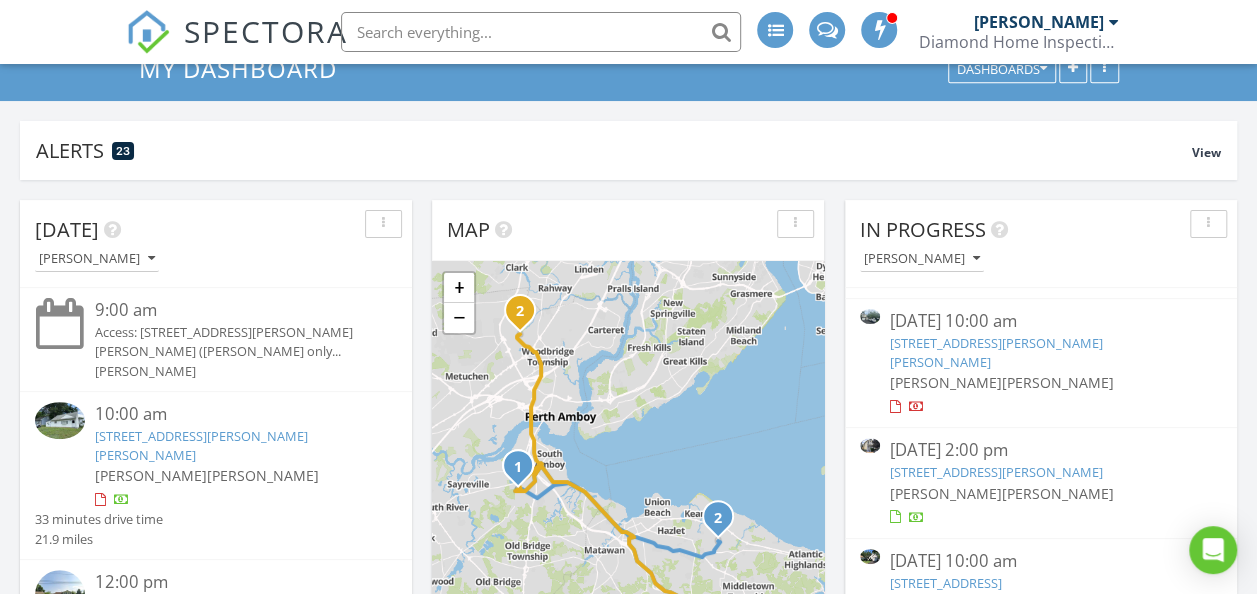 click on "12 Hudson Dr , Bernards, NJ 07920" at bounding box center (996, 352) 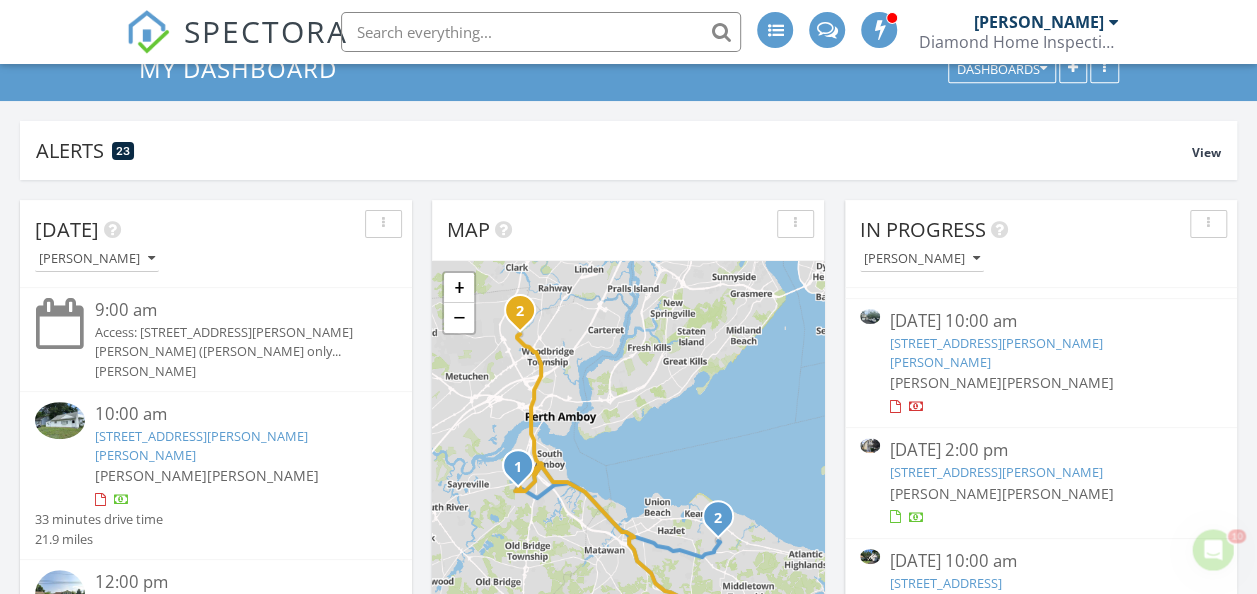 scroll, scrollTop: 0, scrollLeft: 0, axis: both 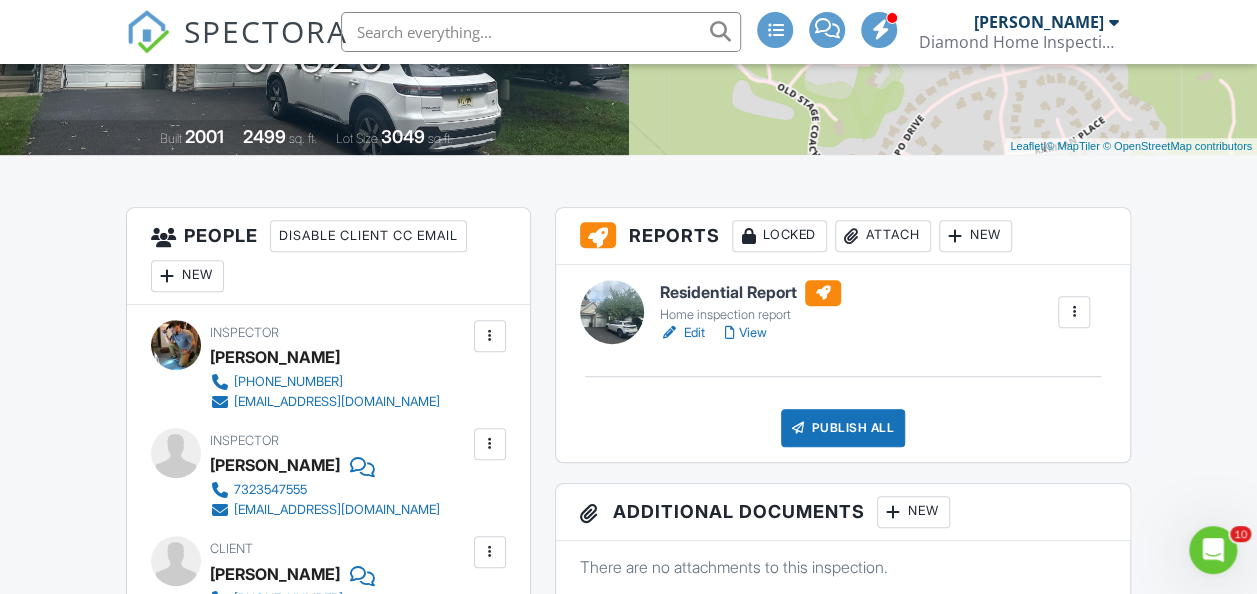 click on "New" at bounding box center [975, 236] 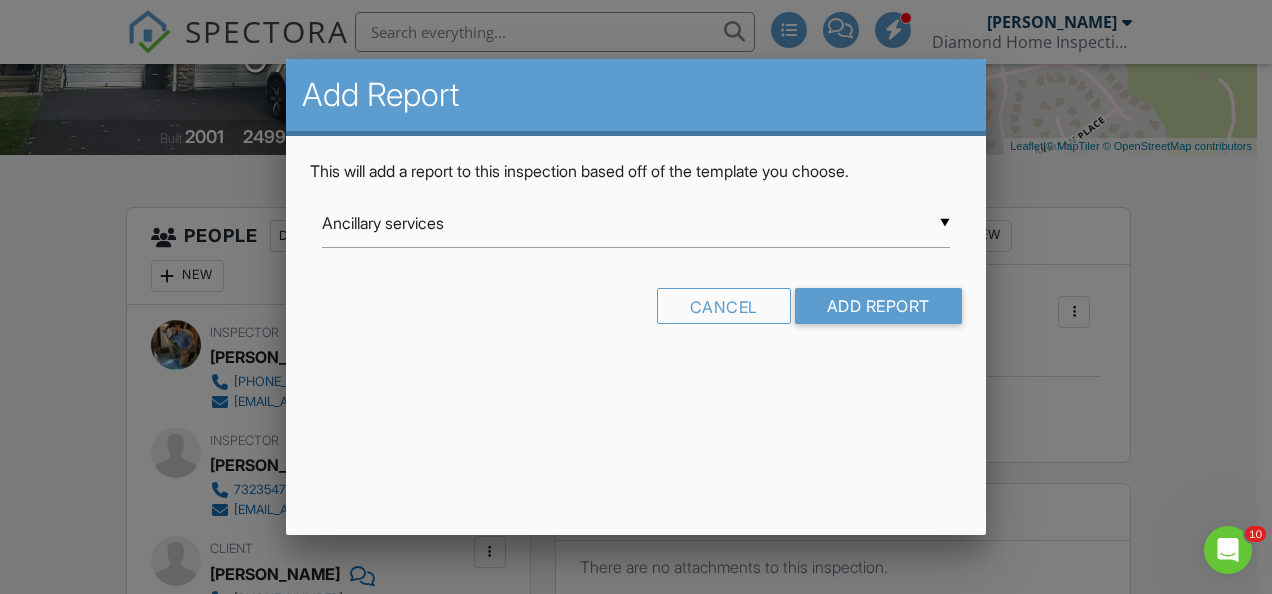 click on "▼ Ancillary services Ancillary services Home inspection report Lead Evaluation NPMA-33  Ancillary services
Home inspection report
Lead Evaluation
NPMA-33" at bounding box center [636, 223] 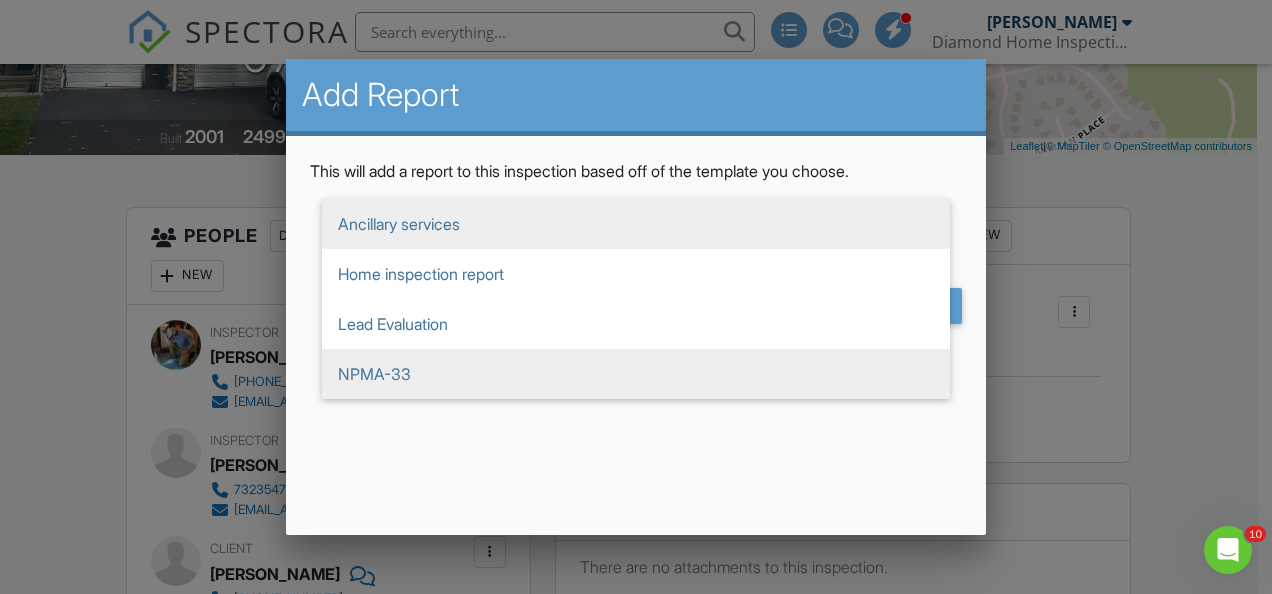 click on "NPMA-33" at bounding box center [636, 374] 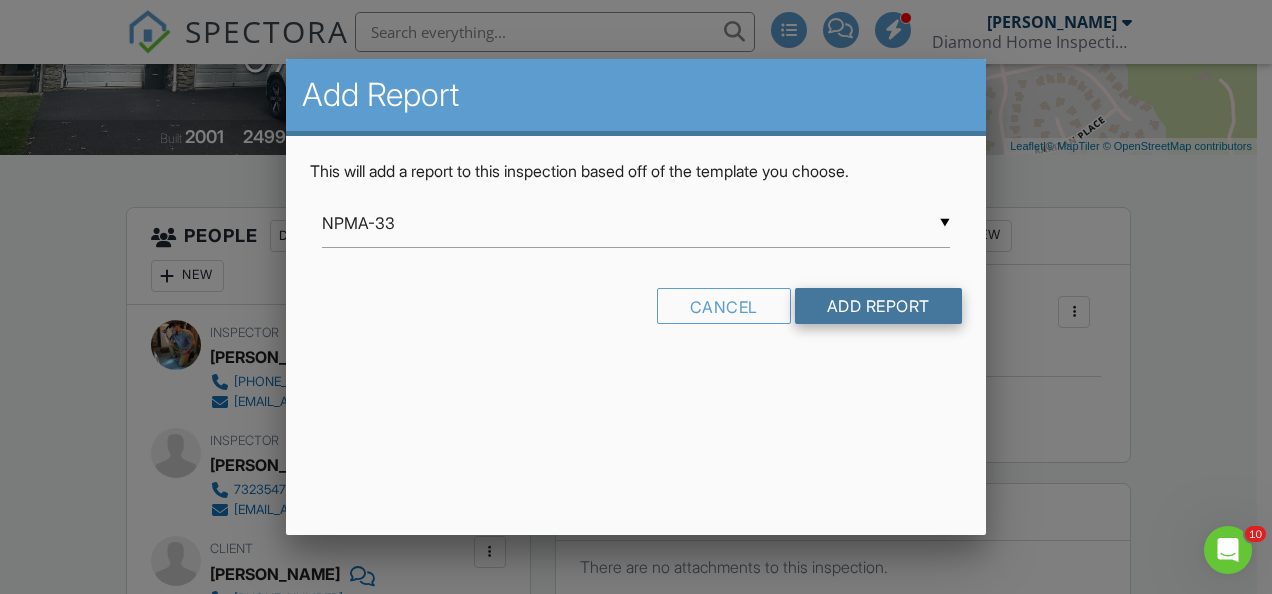 click on "Add Report" at bounding box center (878, 306) 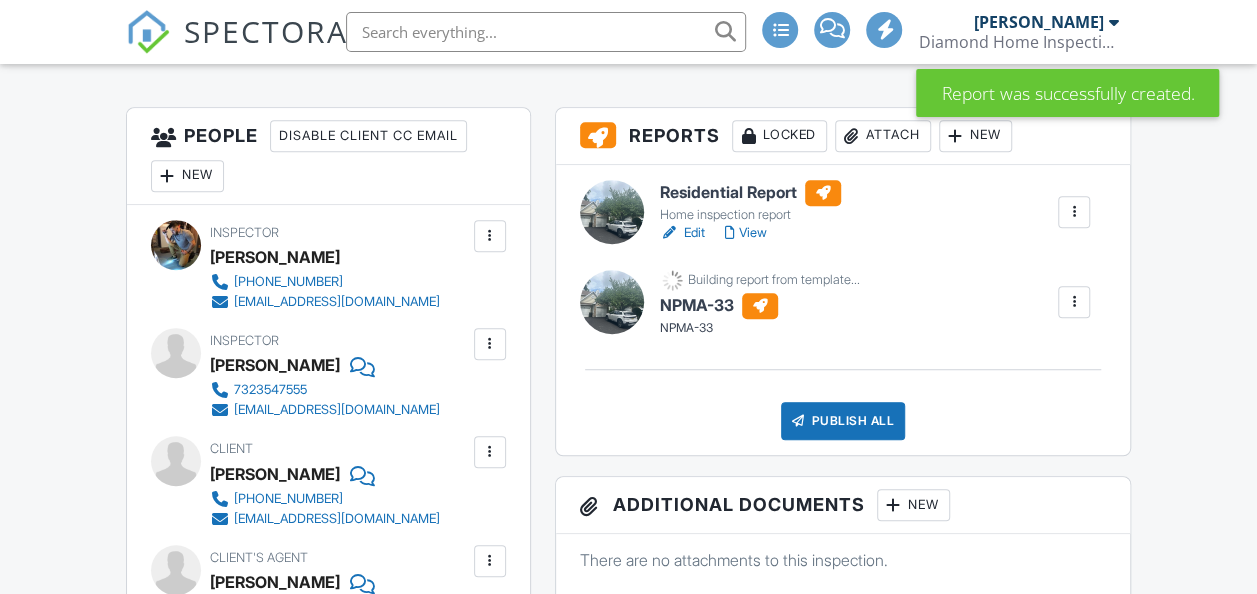 scroll, scrollTop: 500, scrollLeft: 0, axis: vertical 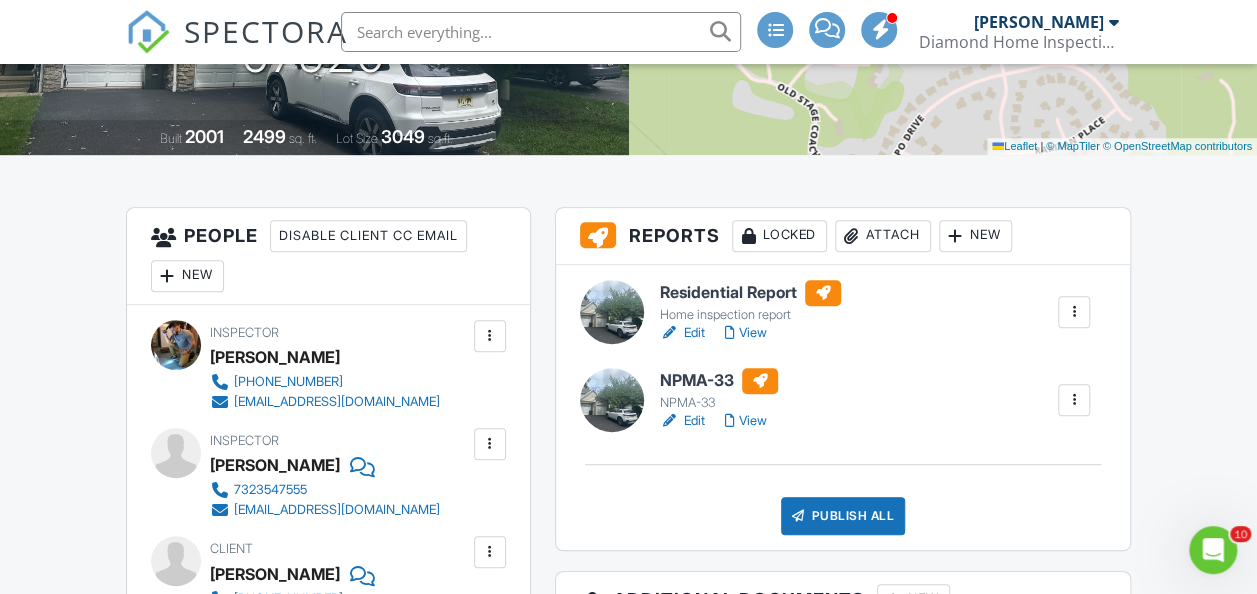 click on "Edit" at bounding box center [682, 333] 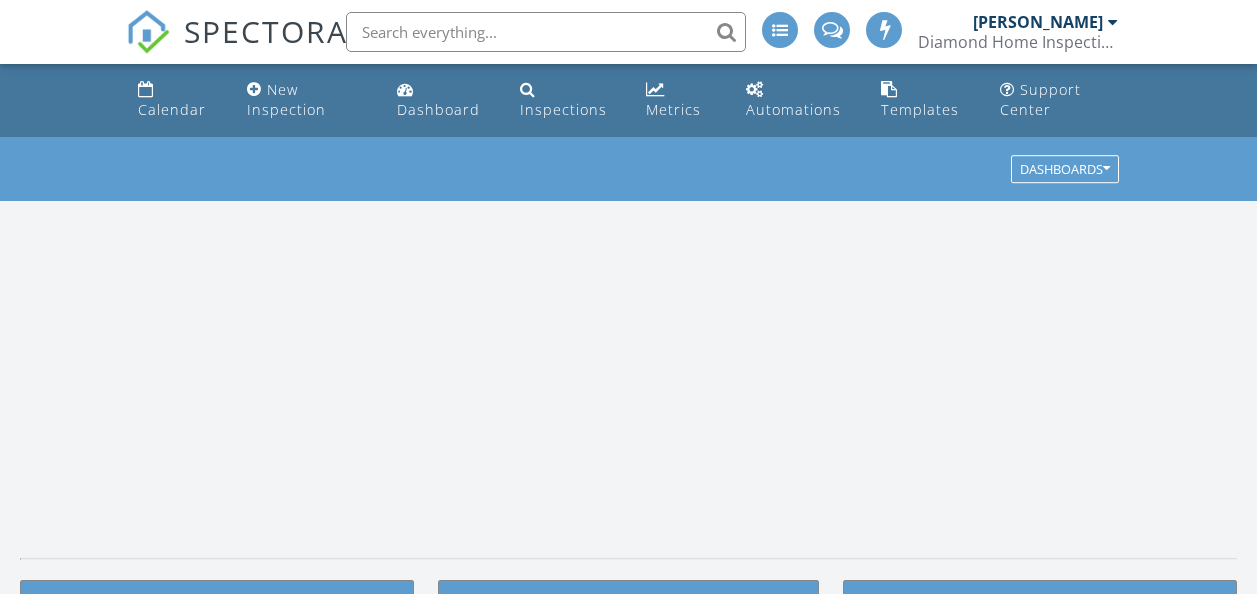 scroll, scrollTop: 0, scrollLeft: 0, axis: both 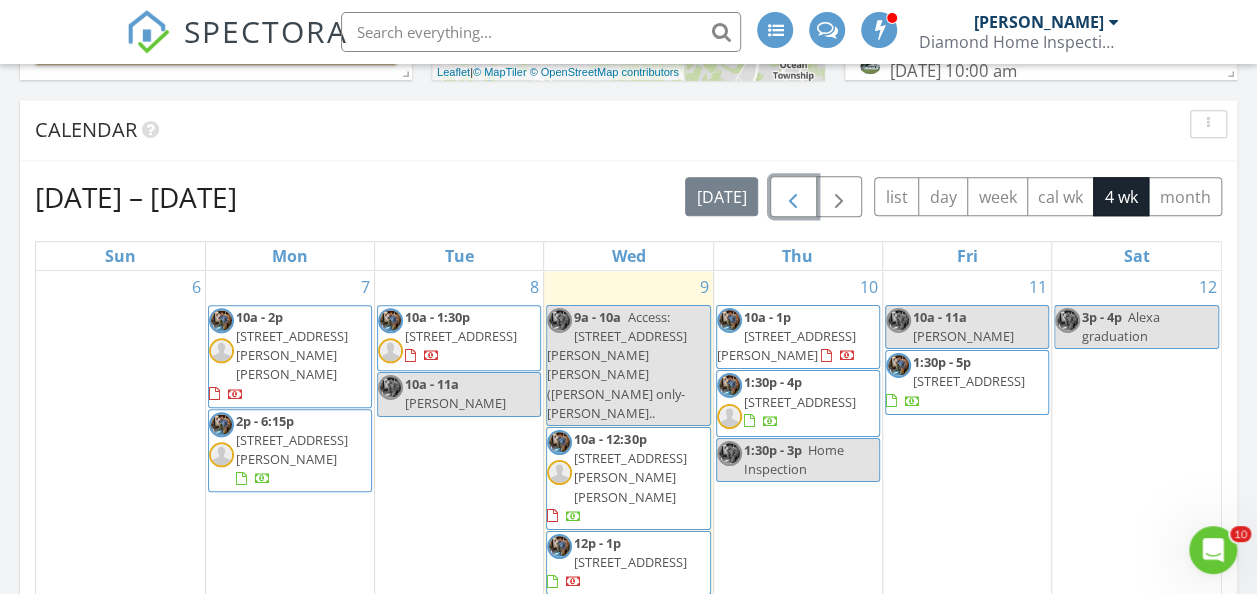 click at bounding box center [793, 197] 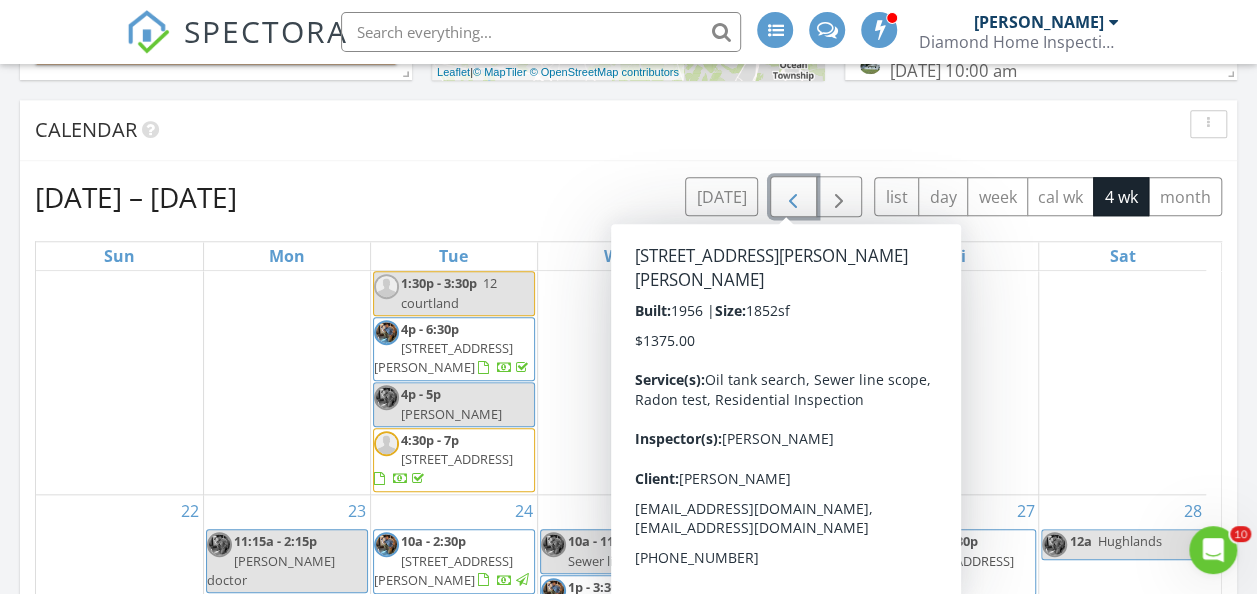 scroll, scrollTop: 748, scrollLeft: 0, axis: vertical 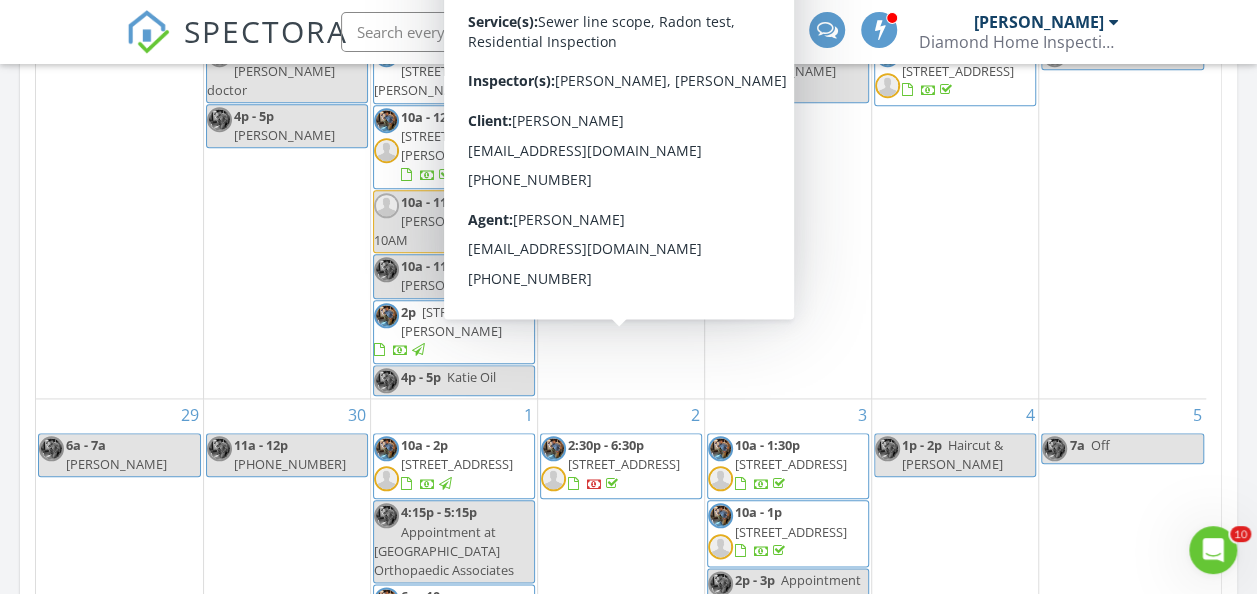 click on "2:30p - 6:30p
119 Sandspring Dr, Eatontown 07724" at bounding box center [621, 466] 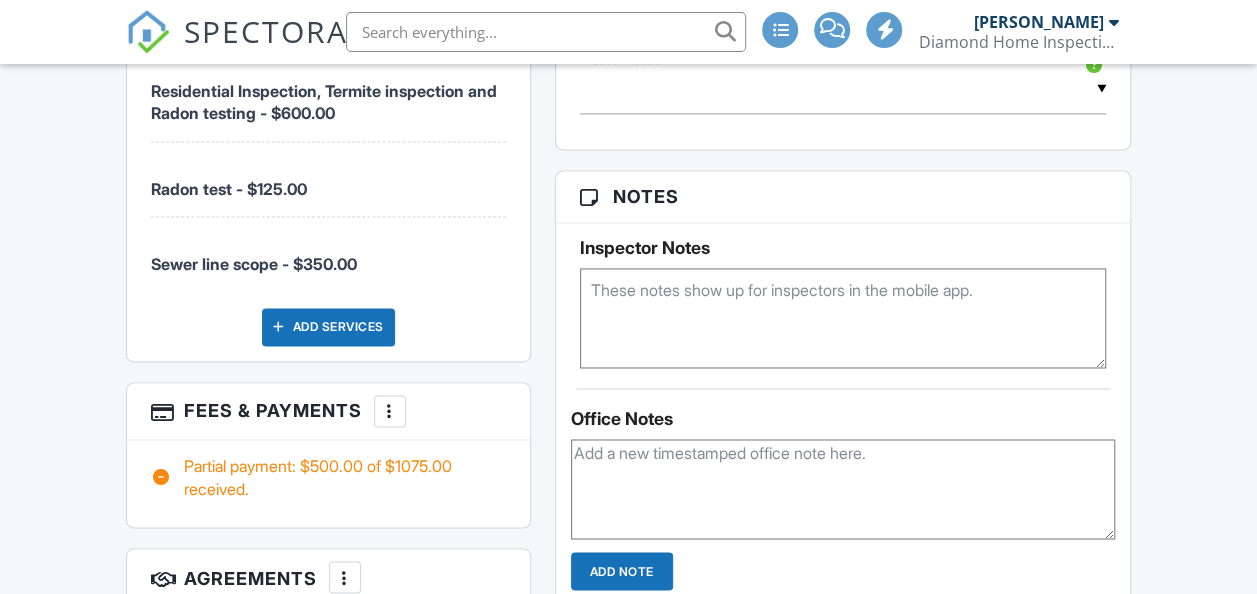 scroll, scrollTop: 1400, scrollLeft: 0, axis: vertical 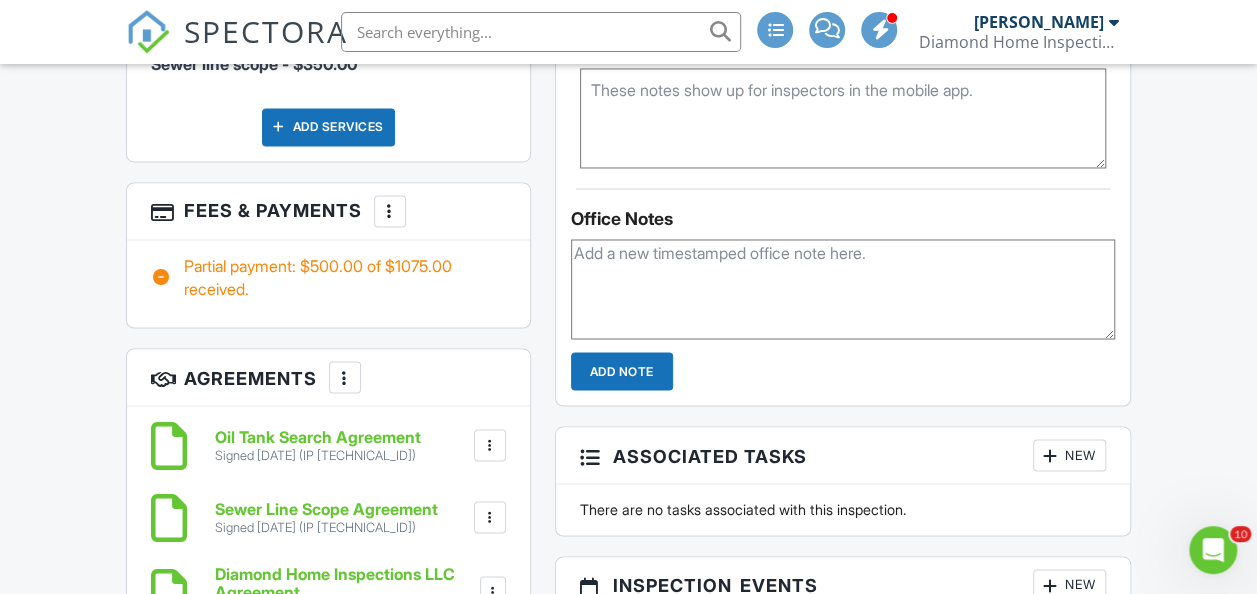 click at bounding box center (390, 211) 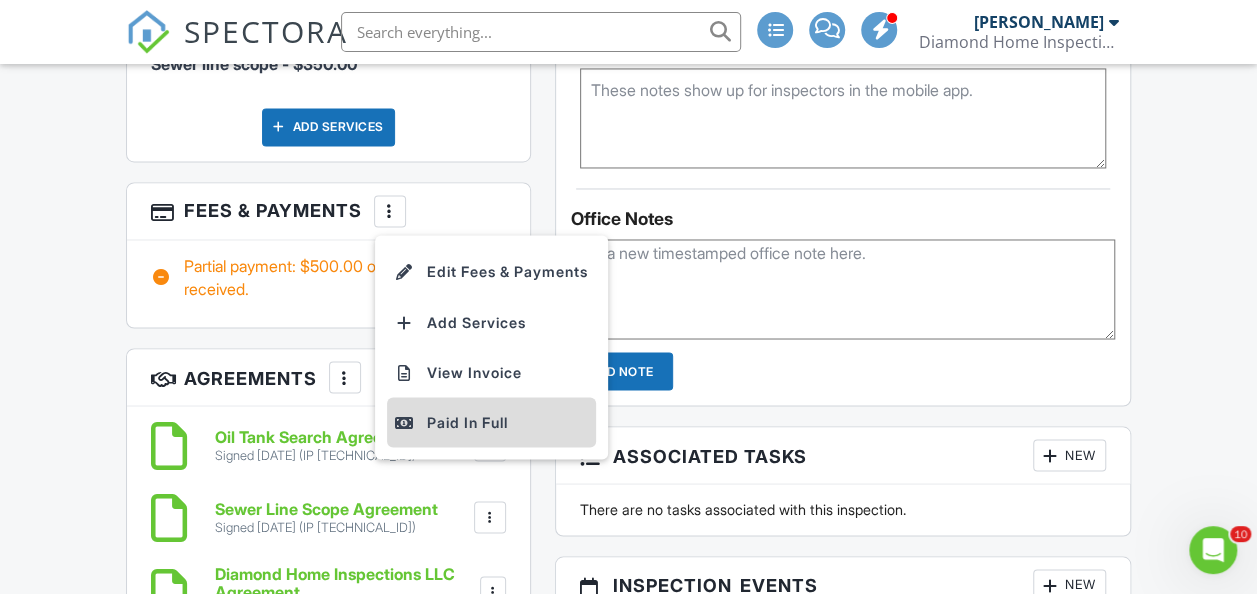 click on "Paid In Full" at bounding box center [491, 422] 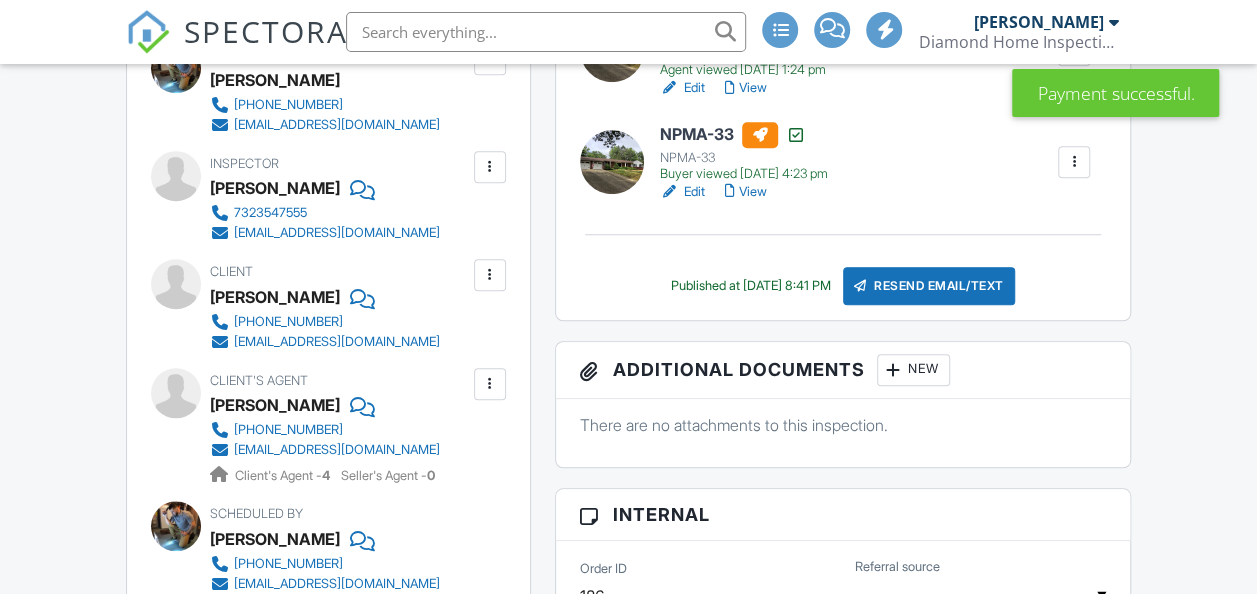 scroll, scrollTop: 700, scrollLeft: 0, axis: vertical 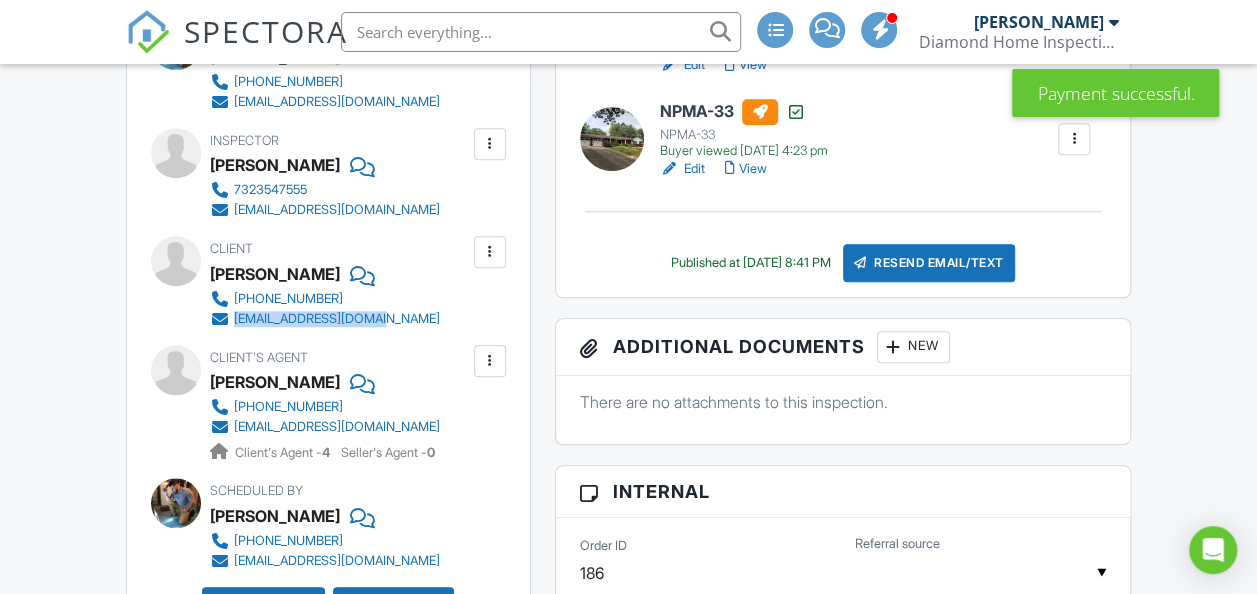 drag, startPoint x: 356, startPoint y: 323, endPoint x: 232, endPoint y: 318, distance: 124.10077 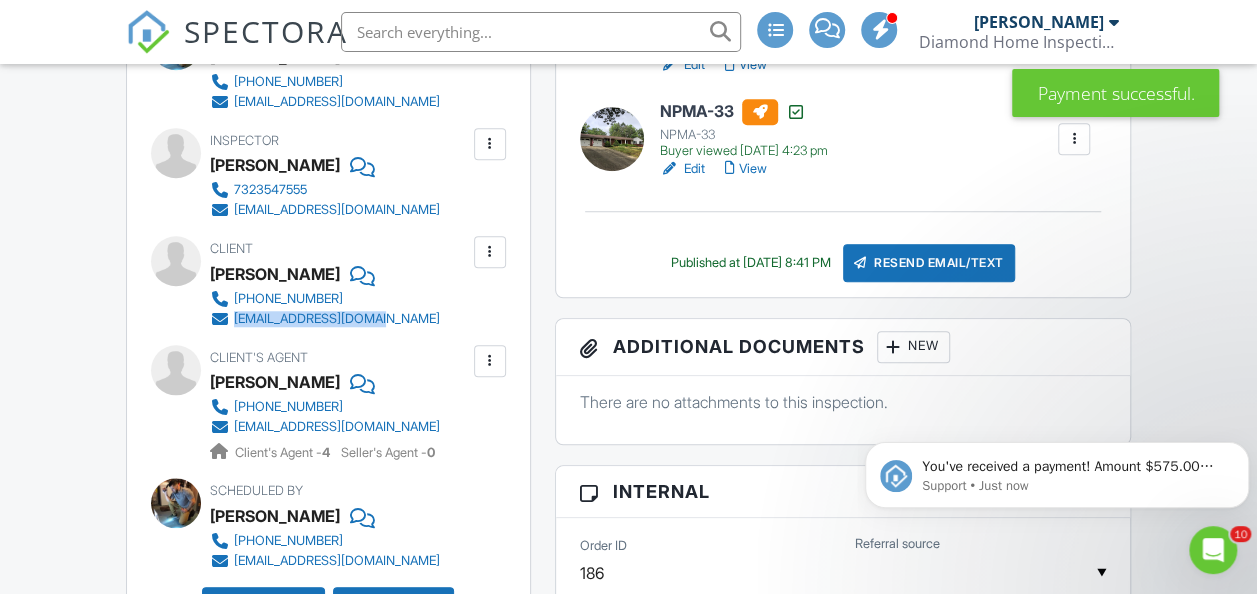 scroll, scrollTop: 0, scrollLeft: 0, axis: both 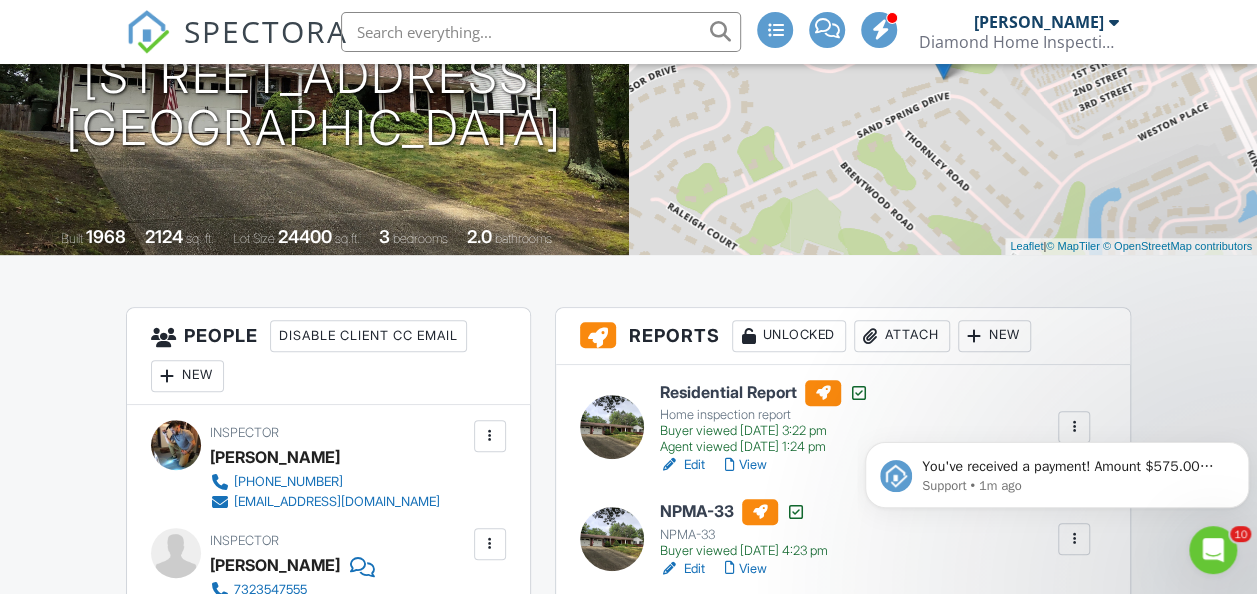 click on "View" at bounding box center [746, 465] 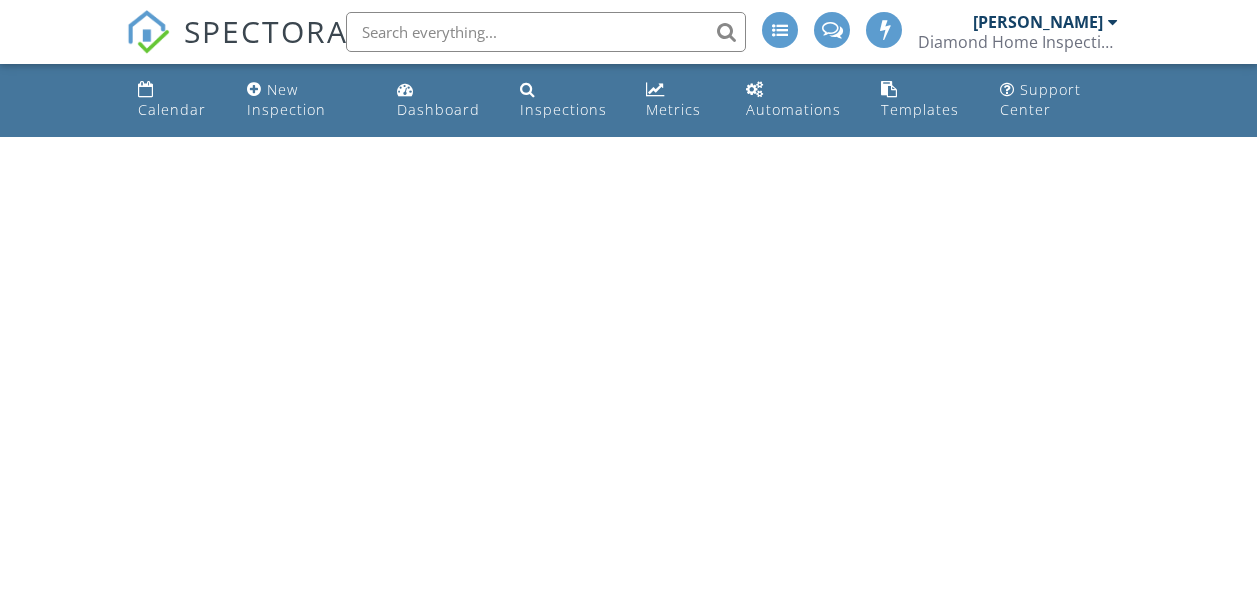scroll, scrollTop: 0, scrollLeft: 0, axis: both 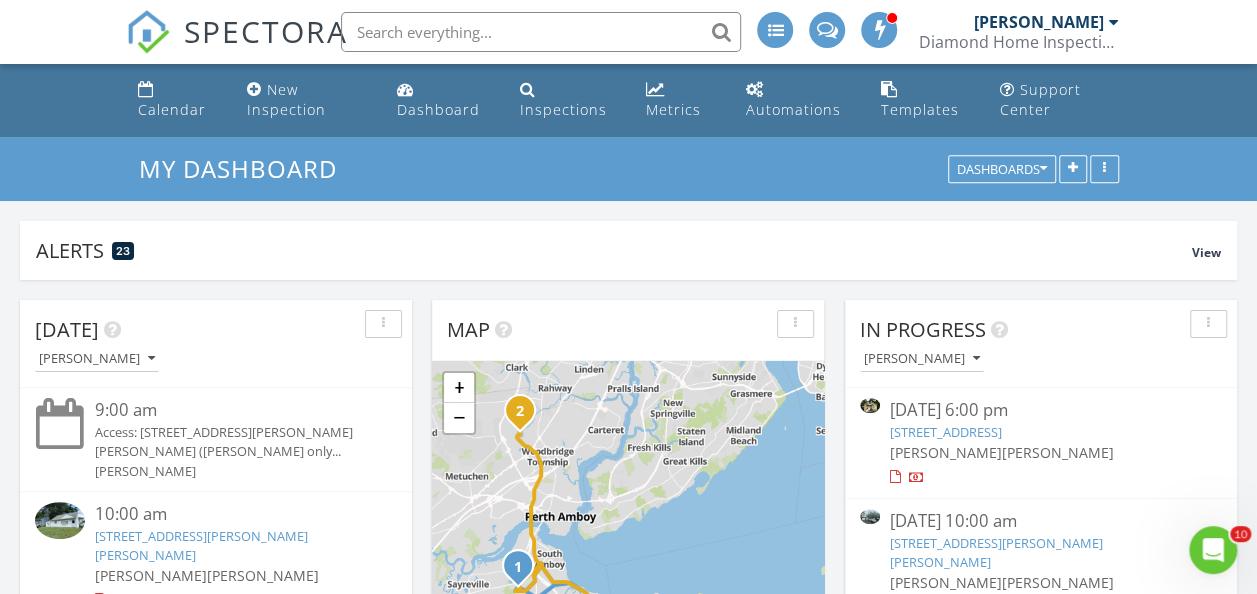 click on "[STREET_ADDRESS][PERSON_NAME][PERSON_NAME]" at bounding box center [996, 552] 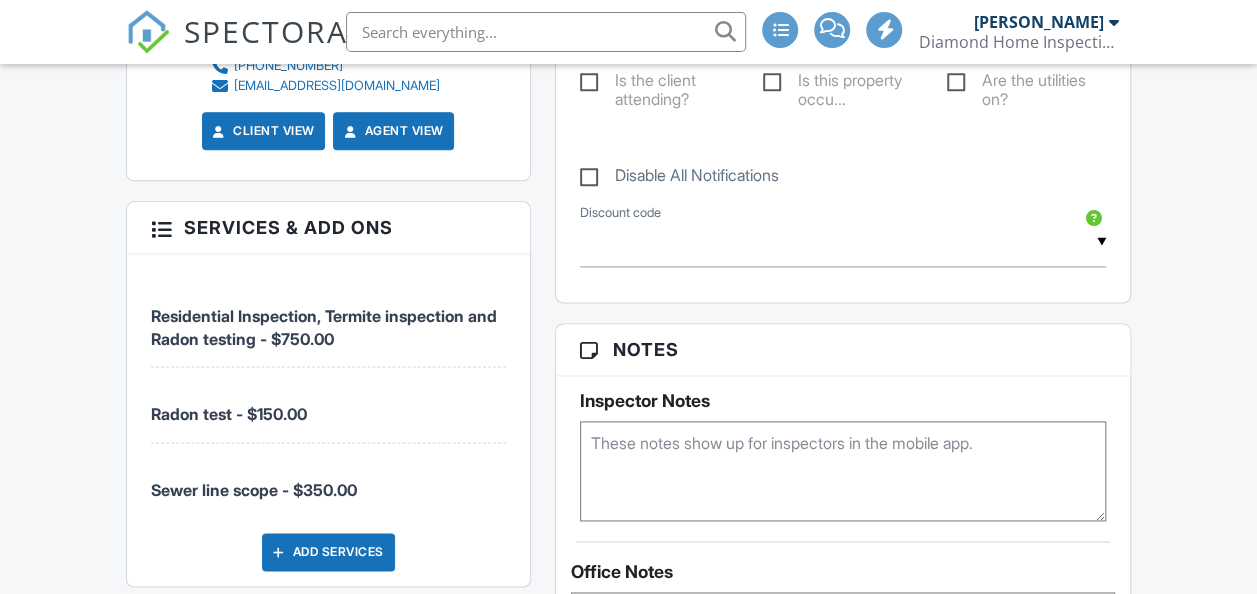 scroll, scrollTop: 1200, scrollLeft: 0, axis: vertical 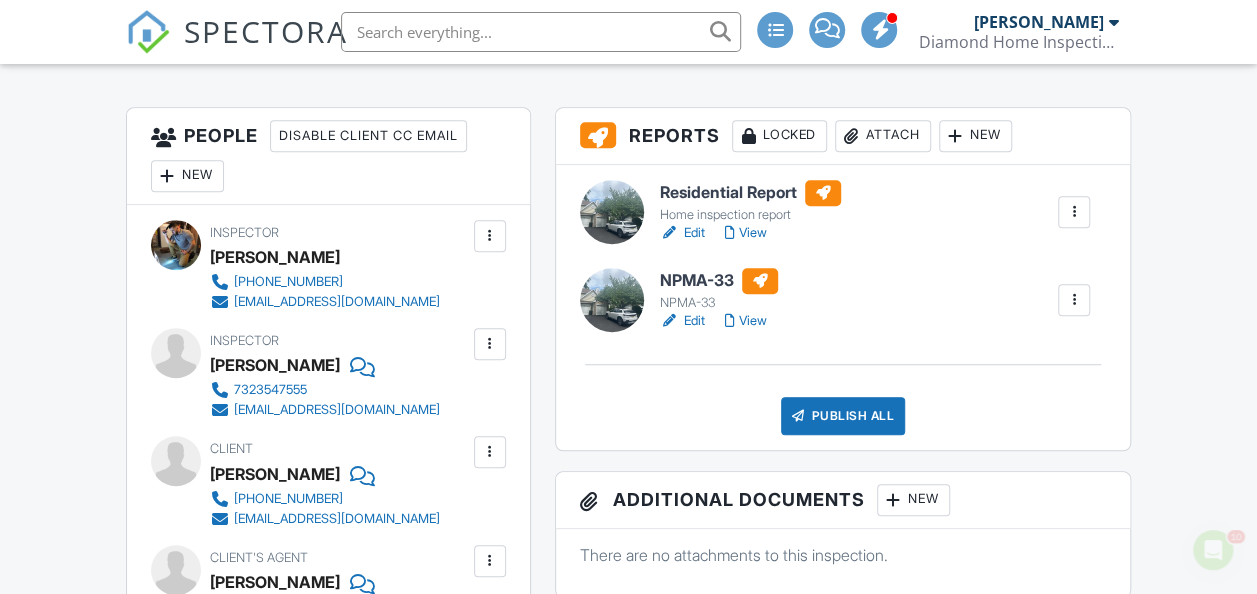 click on "Edit" at bounding box center [682, 321] 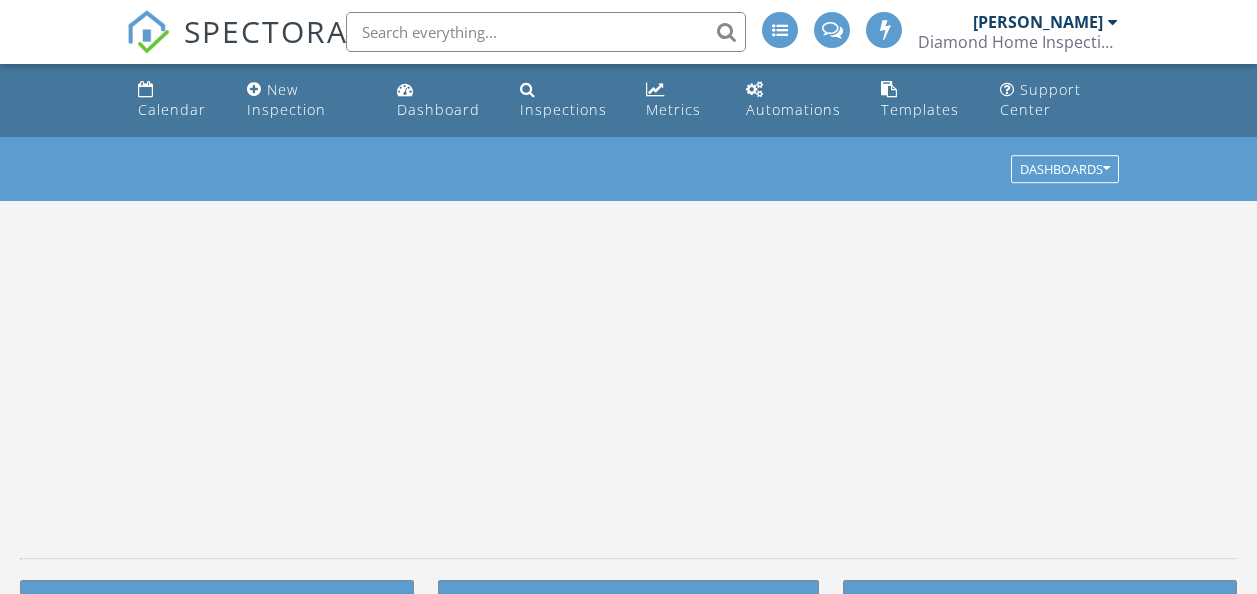 scroll, scrollTop: 0, scrollLeft: 0, axis: both 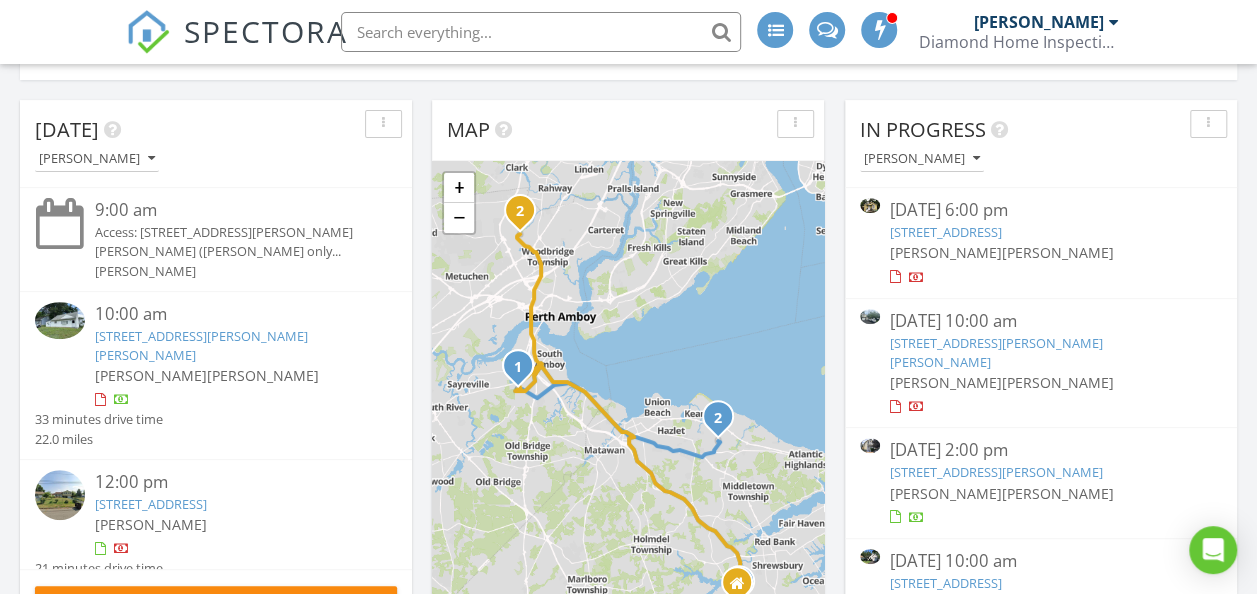 click on "[STREET_ADDRESS][PERSON_NAME][PERSON_NAME]" at bounding box center [996, 352] 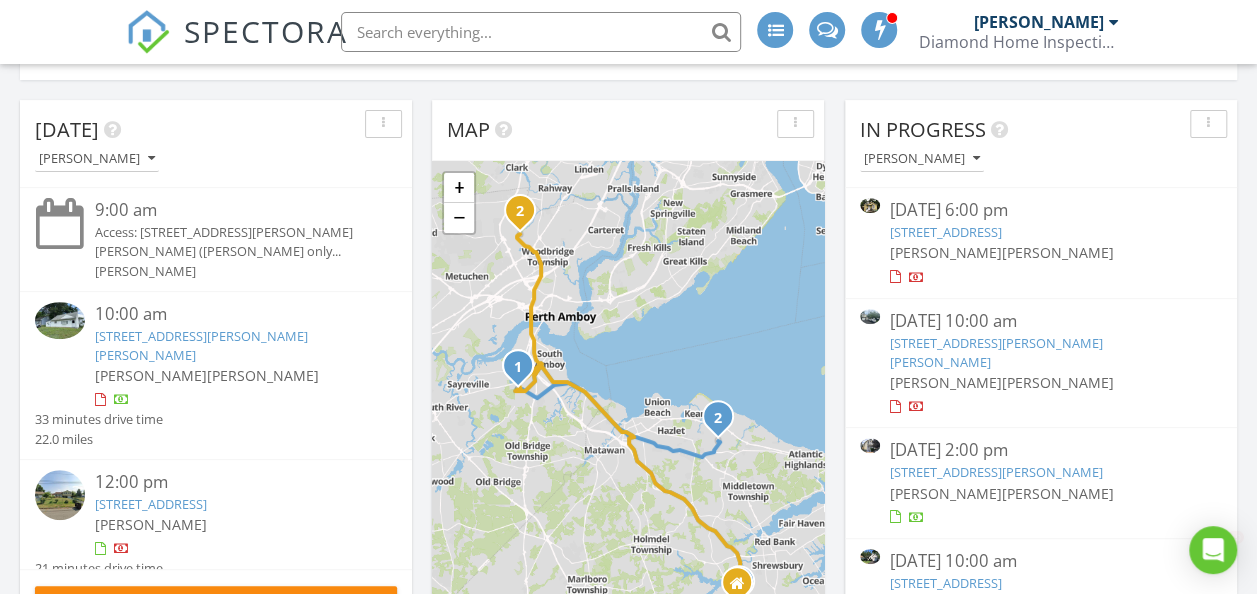 scroll, scrollTop: 0, scrollLeft: 0, axis: both 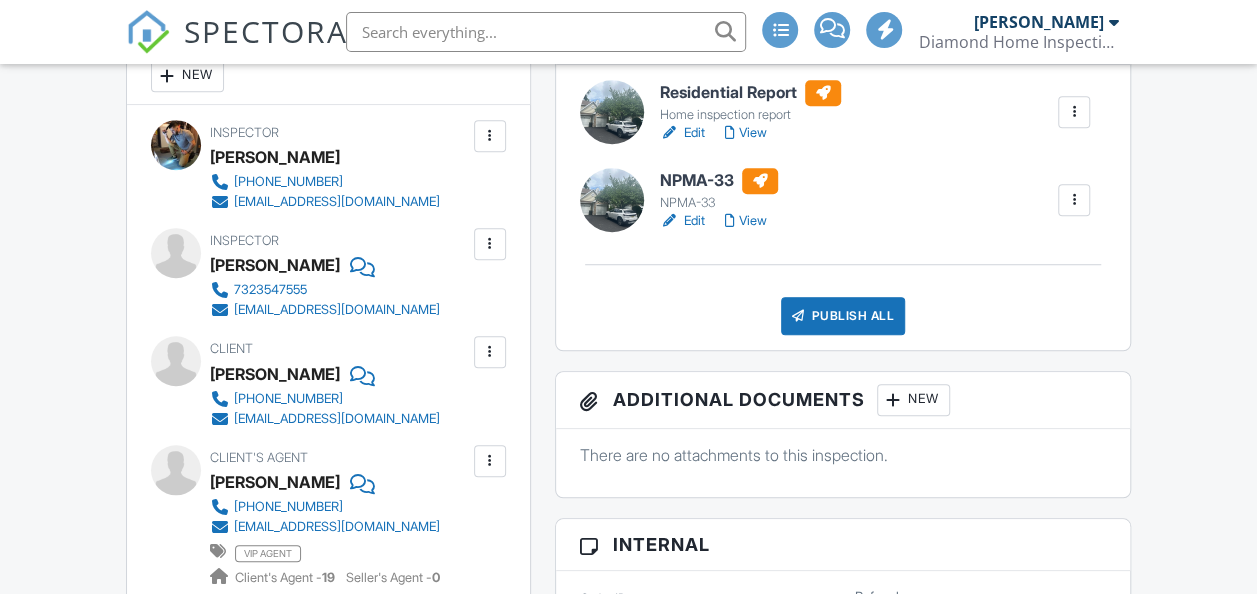 click on "Publish All" at bounding box center [843, 316] 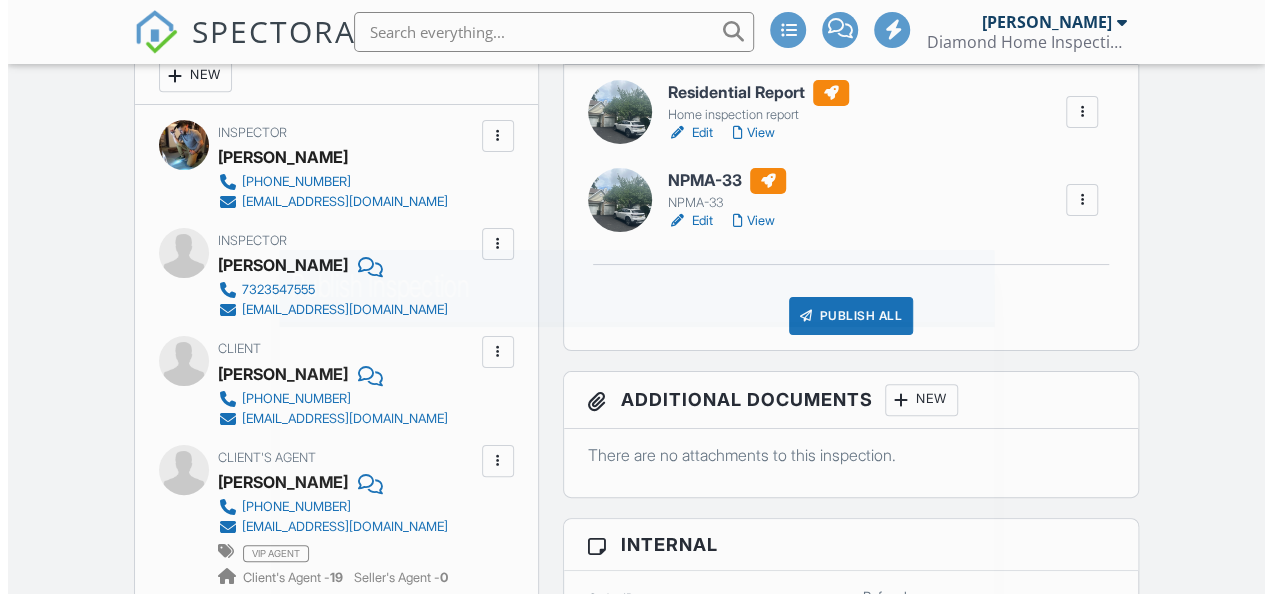scroll, scrollTop: 600, scrollLeft: 0, axis: vertical 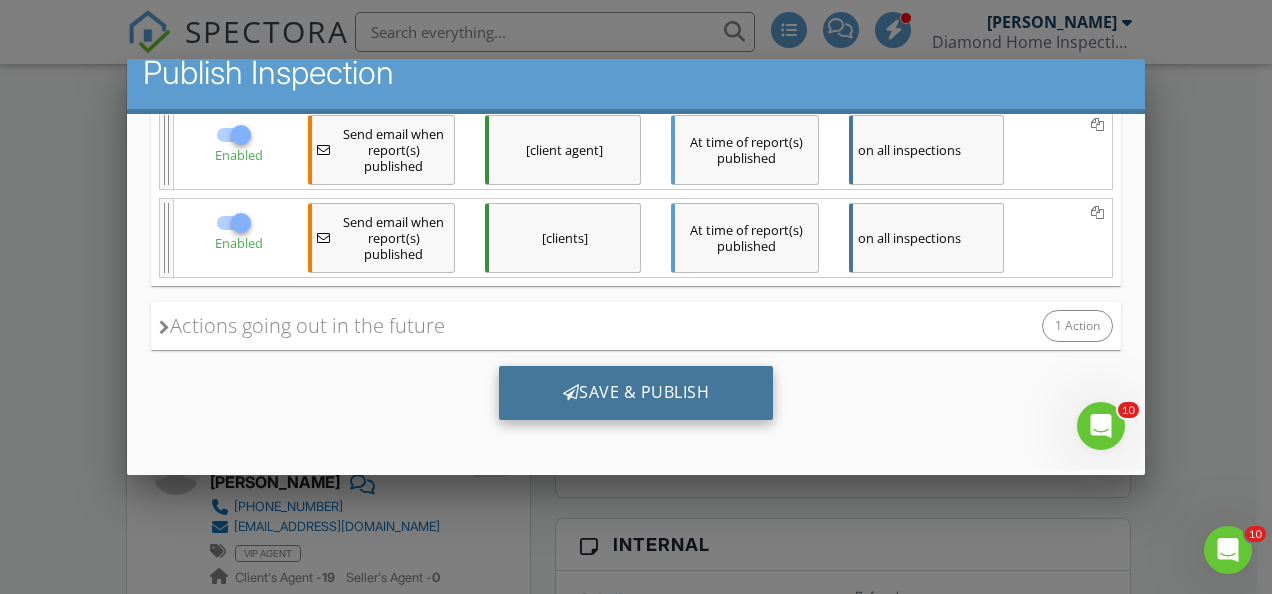 click on "Save & Publish" at bounding box center [636, 393] 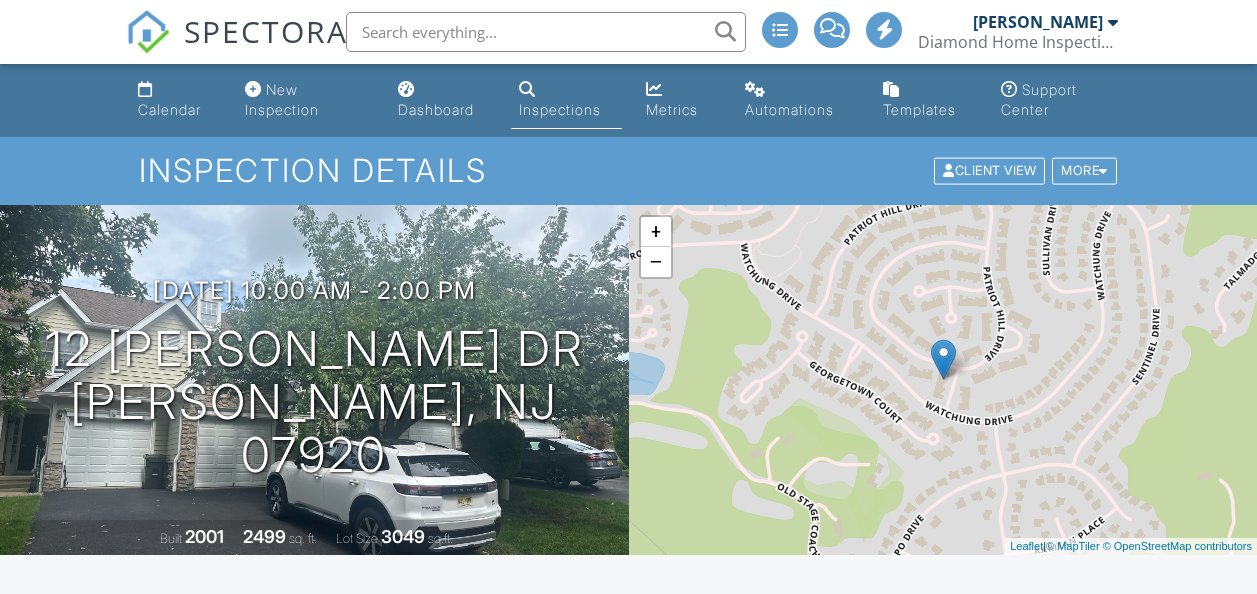 scroll, scrollTop: 0, scrollLeft: 0, axis: both 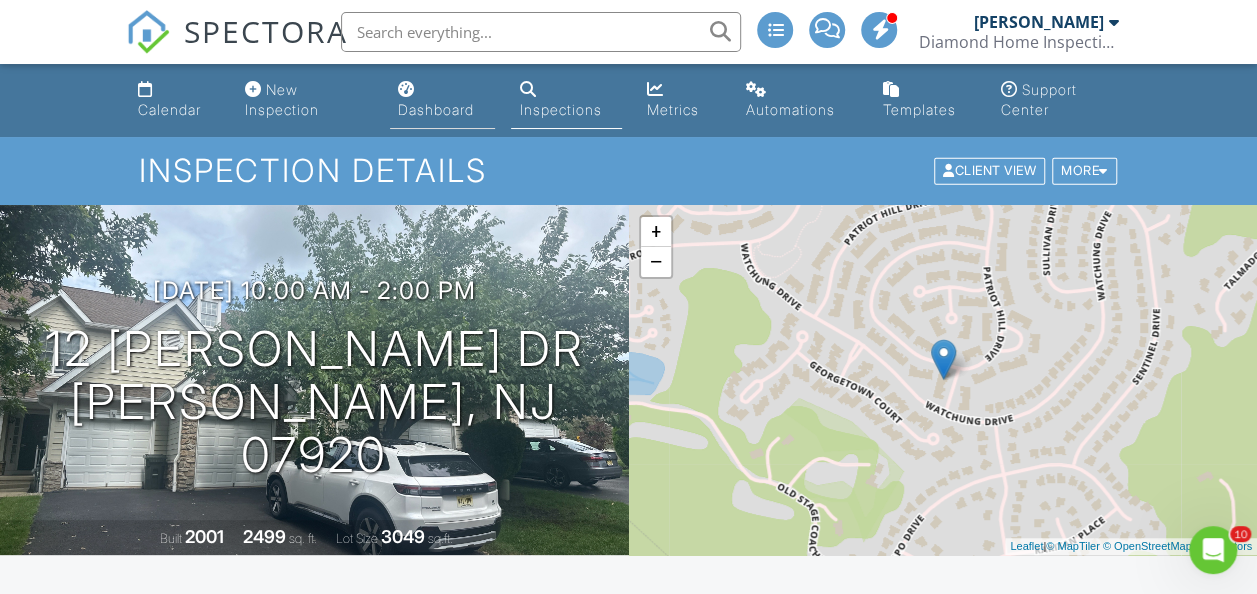 click on "Dashboard" at bounding box center (436, 109) 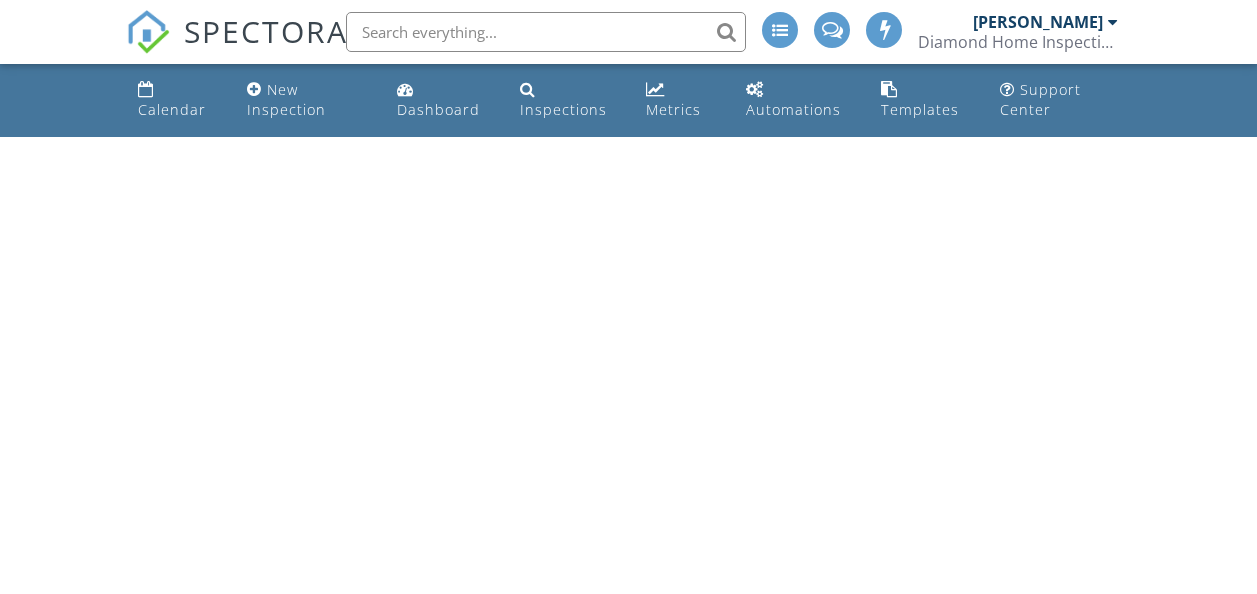 scroll, scrollTop: 0, scrollLeft: 0, axis: both 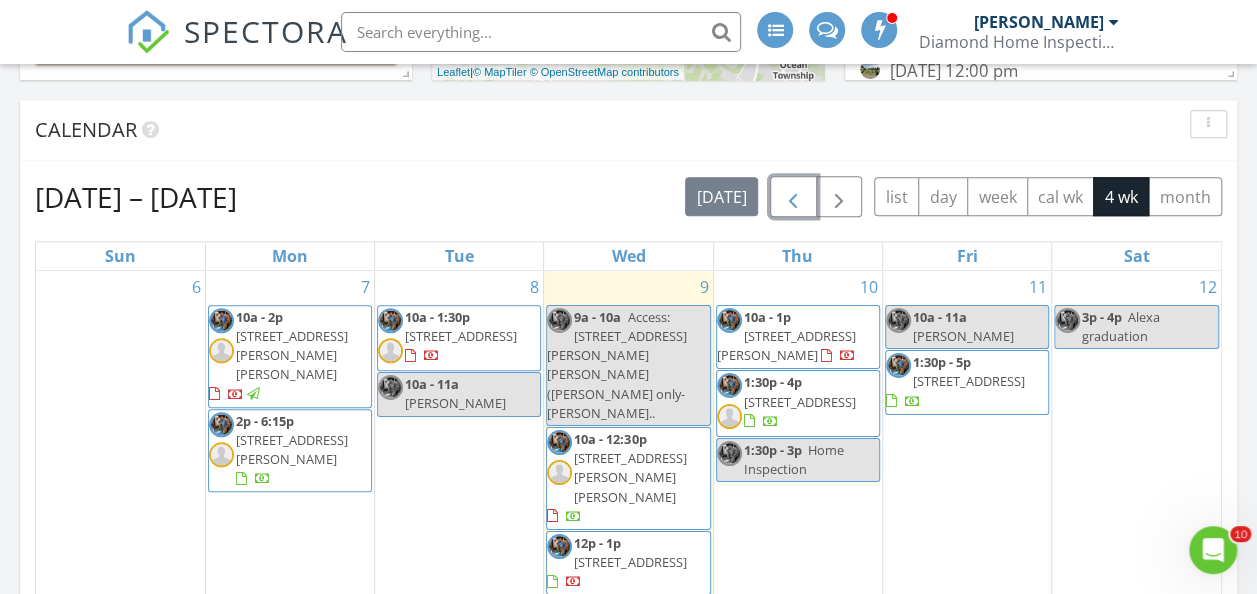 click at bounding box center (793, 197) 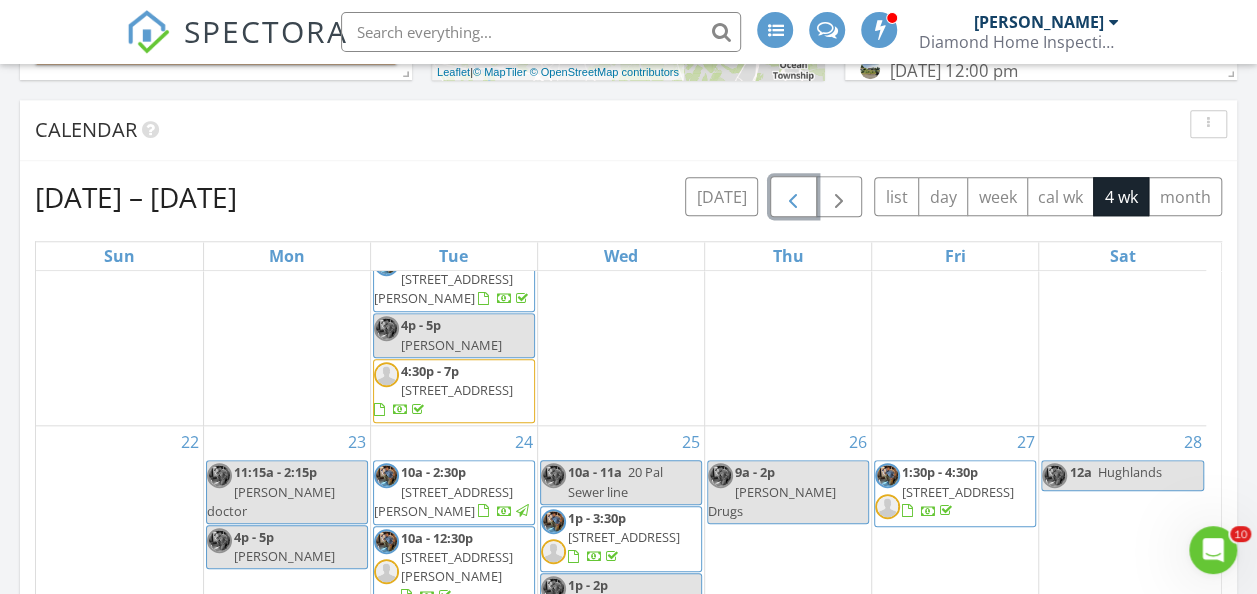 scroll, scrollTop: 748, scrollLeft: 0, axis: vertical 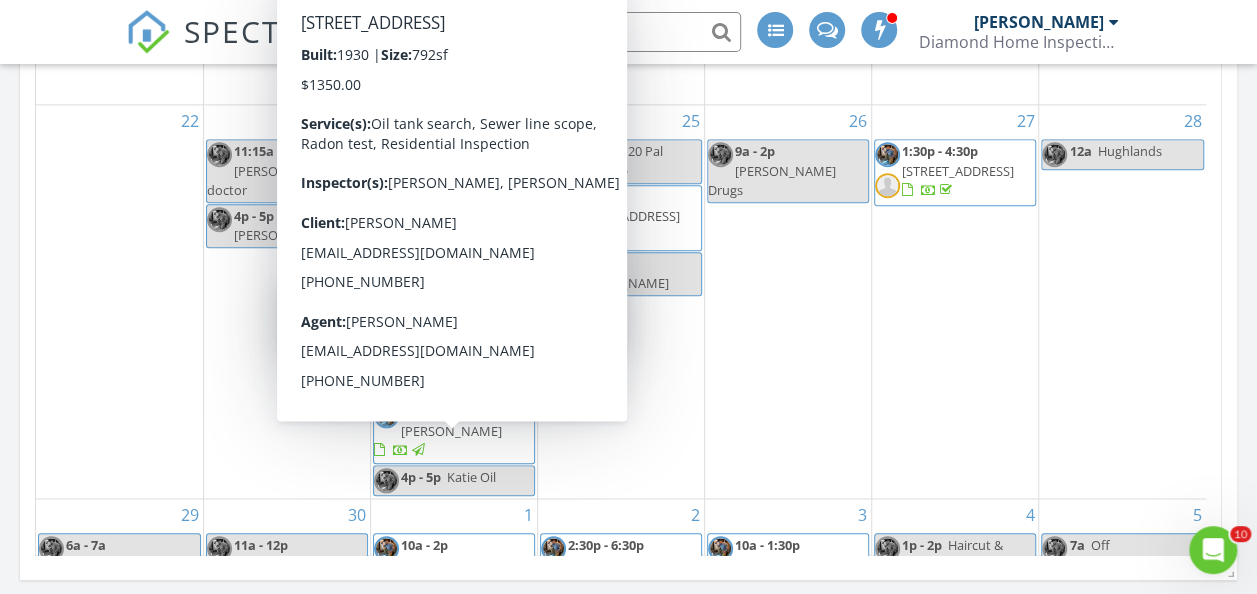 click on "217 Midland Ave , Metuchen 08840" at bounding box center (457, 564) 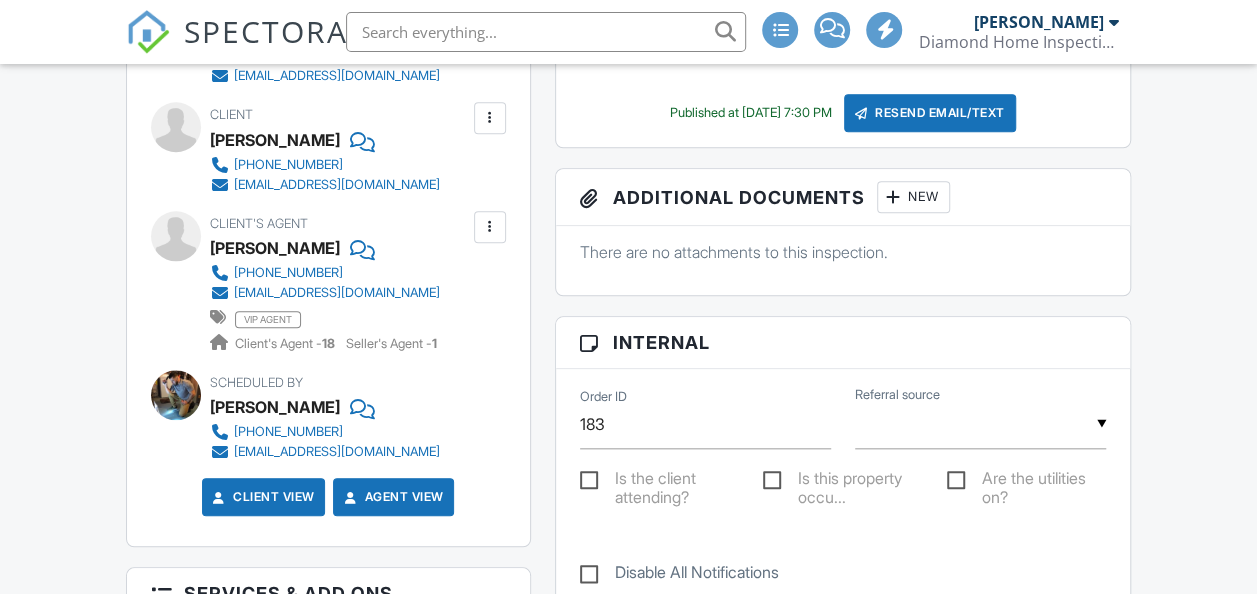 scroll, scrollTop: 0, scrollLeft: 0, axis: both 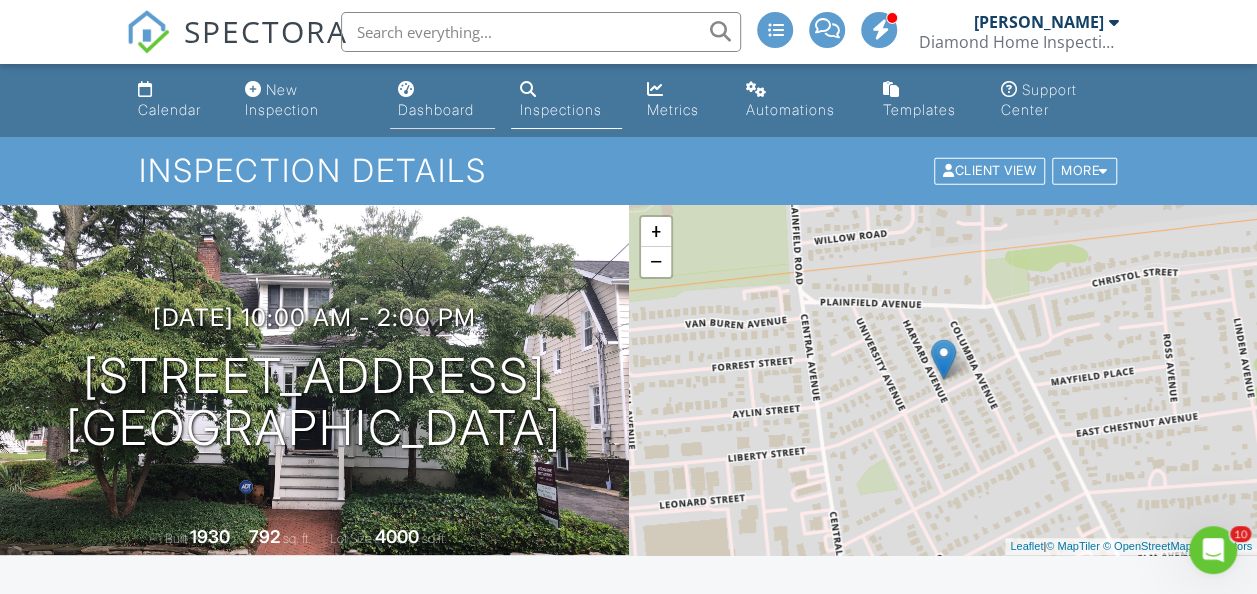 click on "Dashboard" at bounding box center (436, 109) 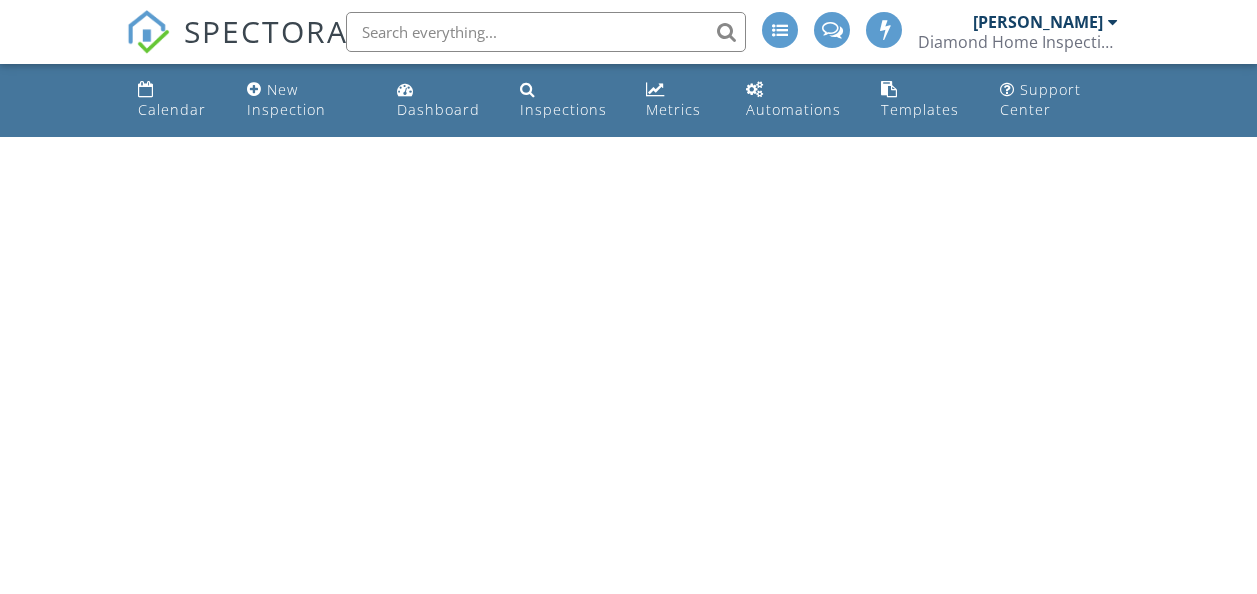 scroll, scrollTop: 0, scrollLeft: 0, axis: both 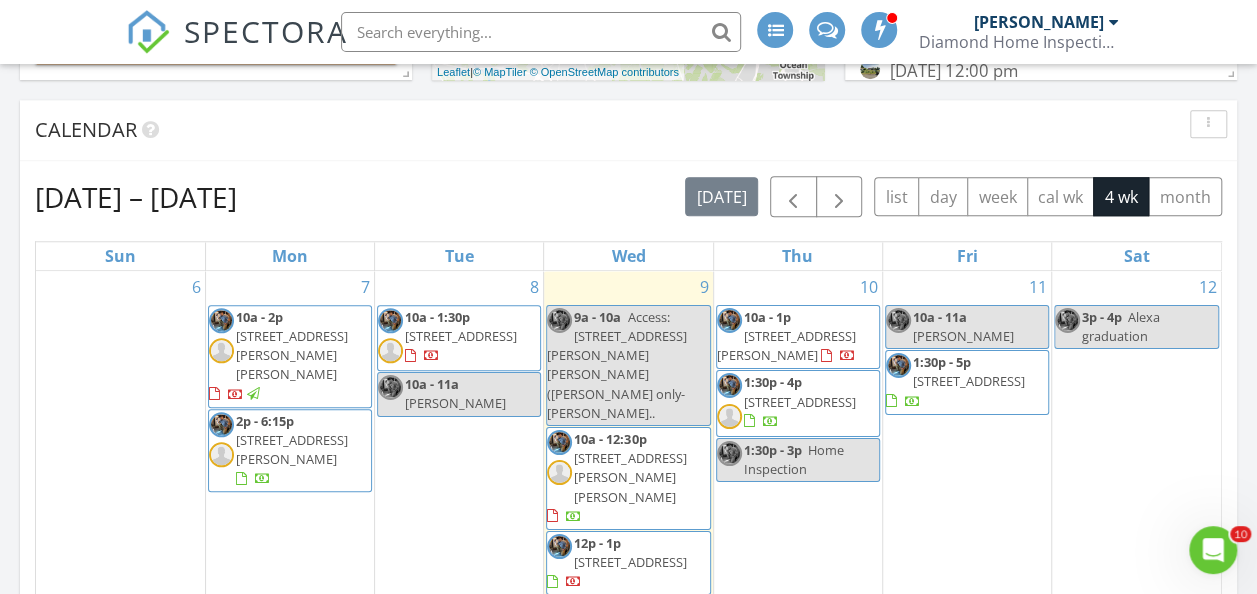 click on "Jul 6 – Aug 2, 2025 today list day week cal wk 4 wk month" at bounding box center [628, 196] 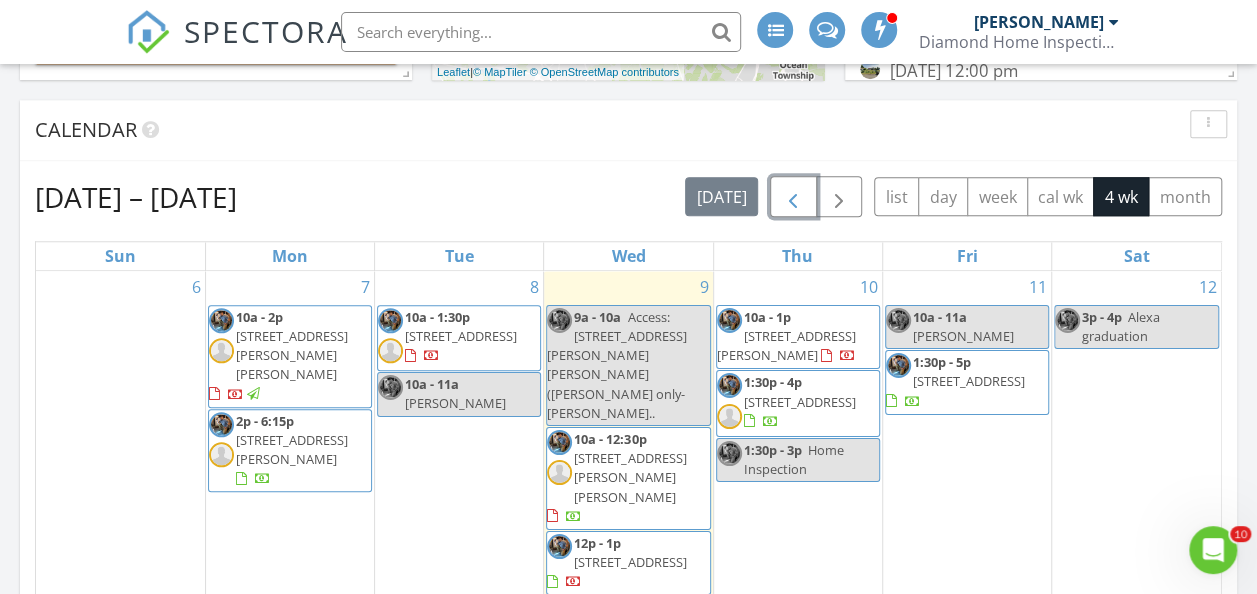 click at bounding box center [793, 197] 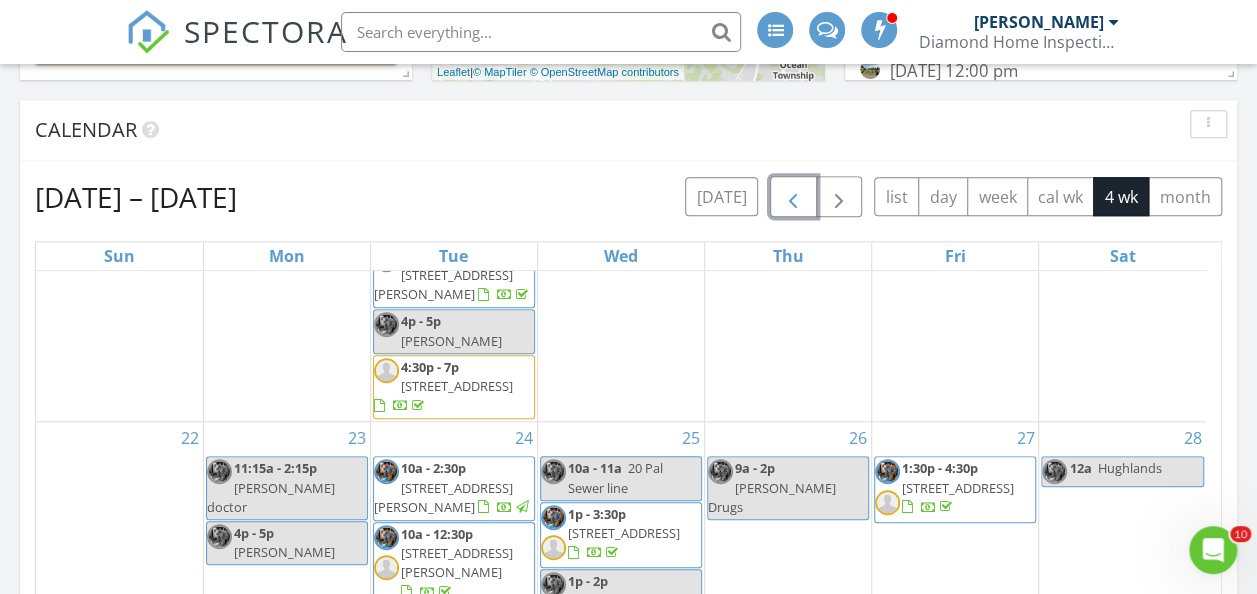 scroll, scrollTop: 748, scrollLeft: 0, axis: vertical 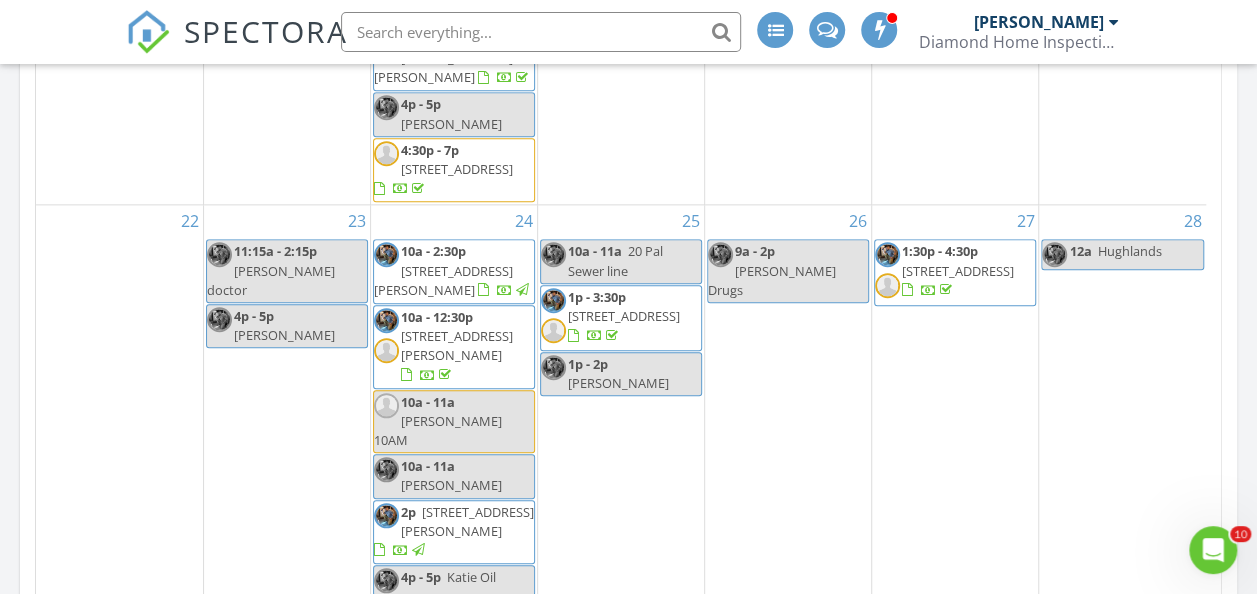 click on "119 Sandspring Dr, Eatontown 07724" at bounding box center [624, 664] 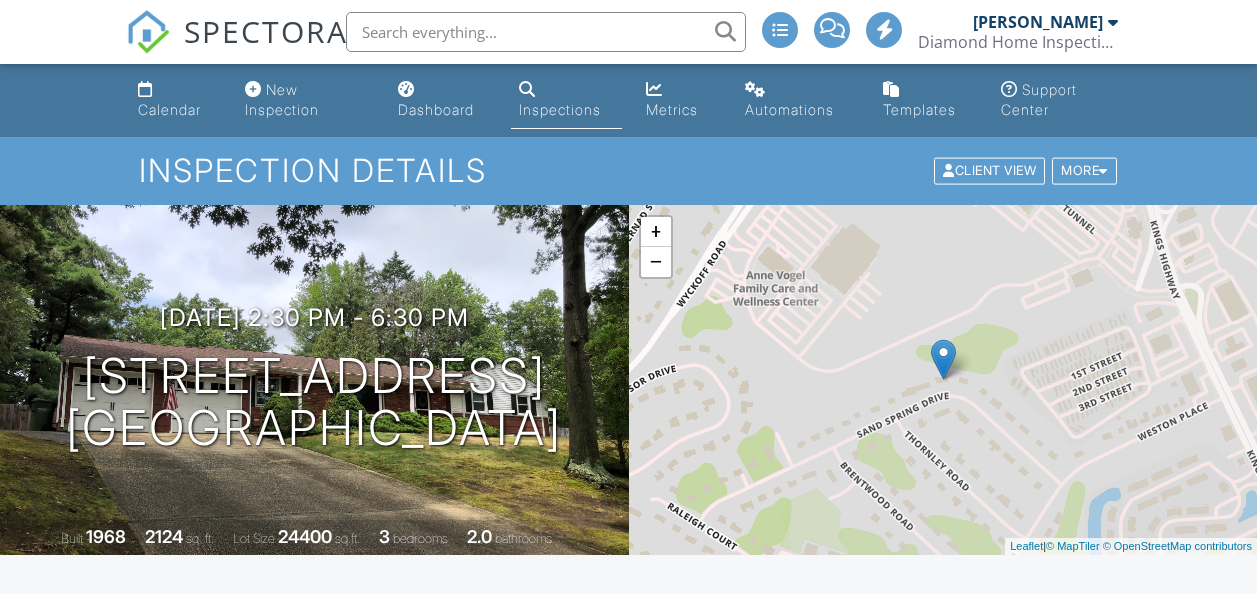 scroll, scrollTop: 0, scrollLeft: 0, axis: both 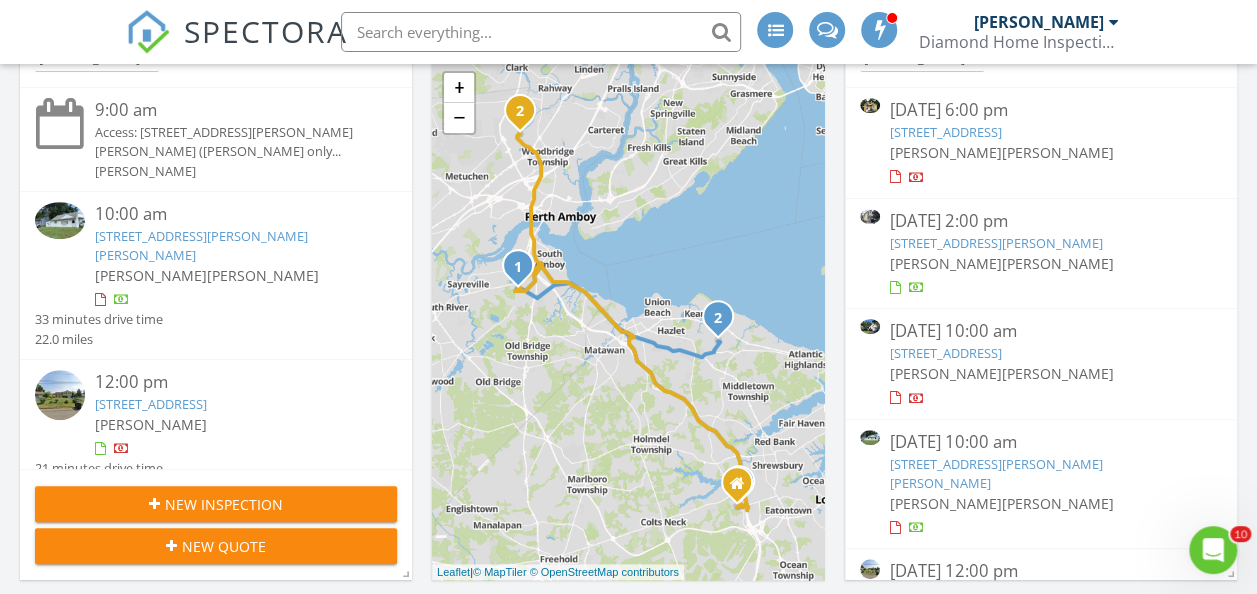 click on "57 Cedar Village Blvd, Brick Township, NJ 08724" at bounding box center [946, 353] 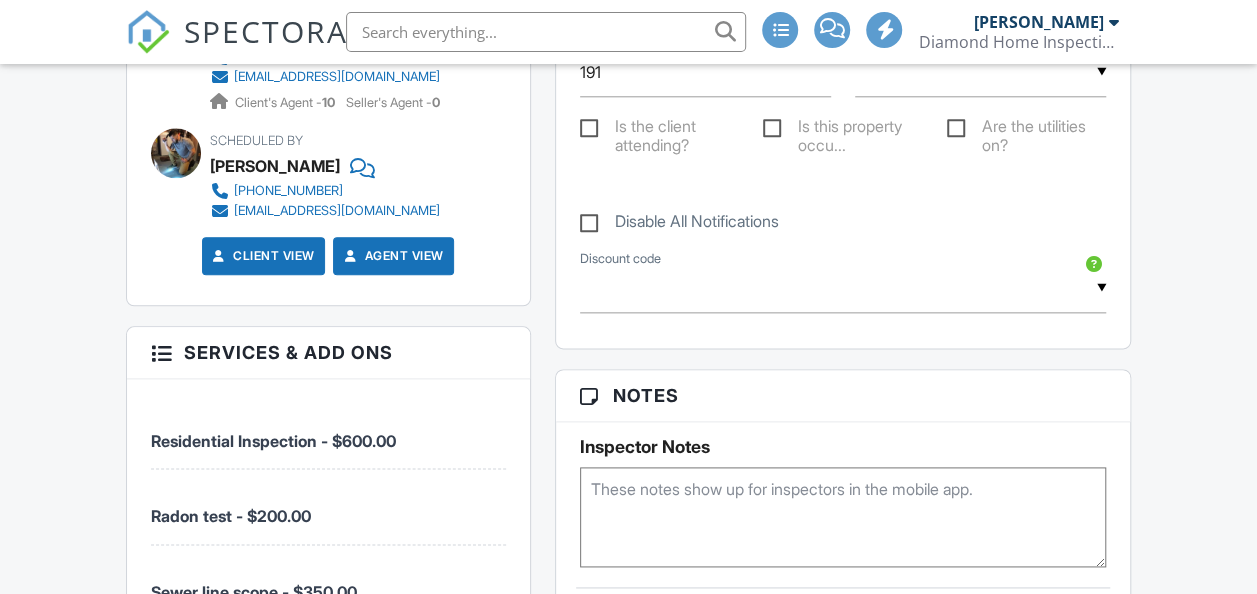 scroll, scrollTop: 1100, scrollLeft: 0, axis: vertical 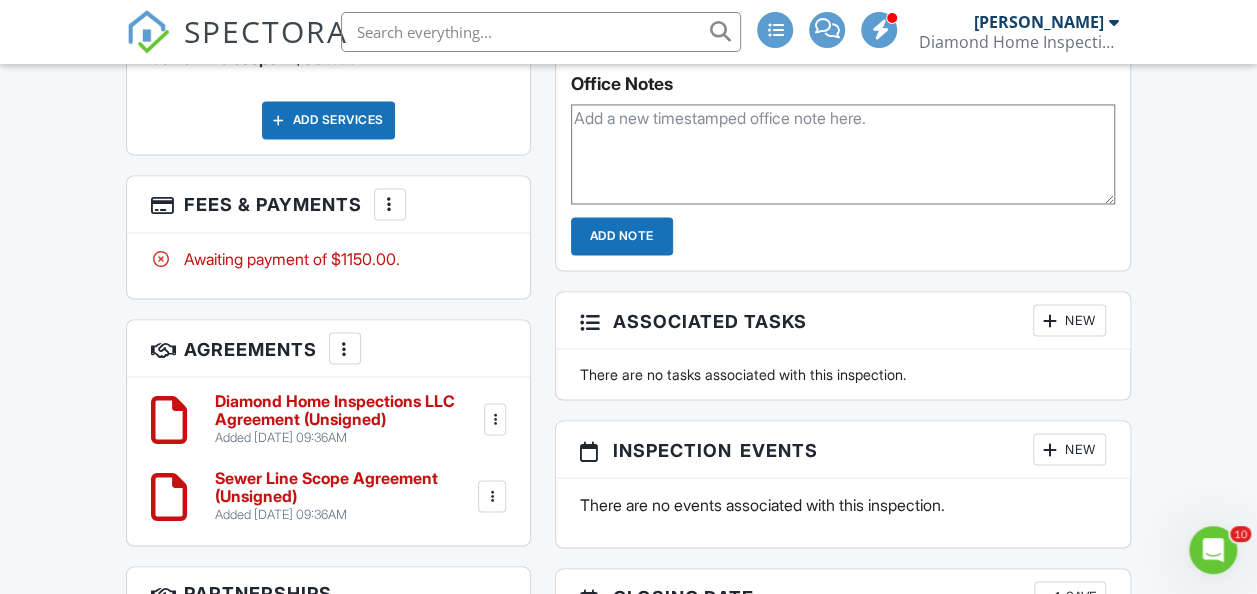 click at bounding box center [390, 204] 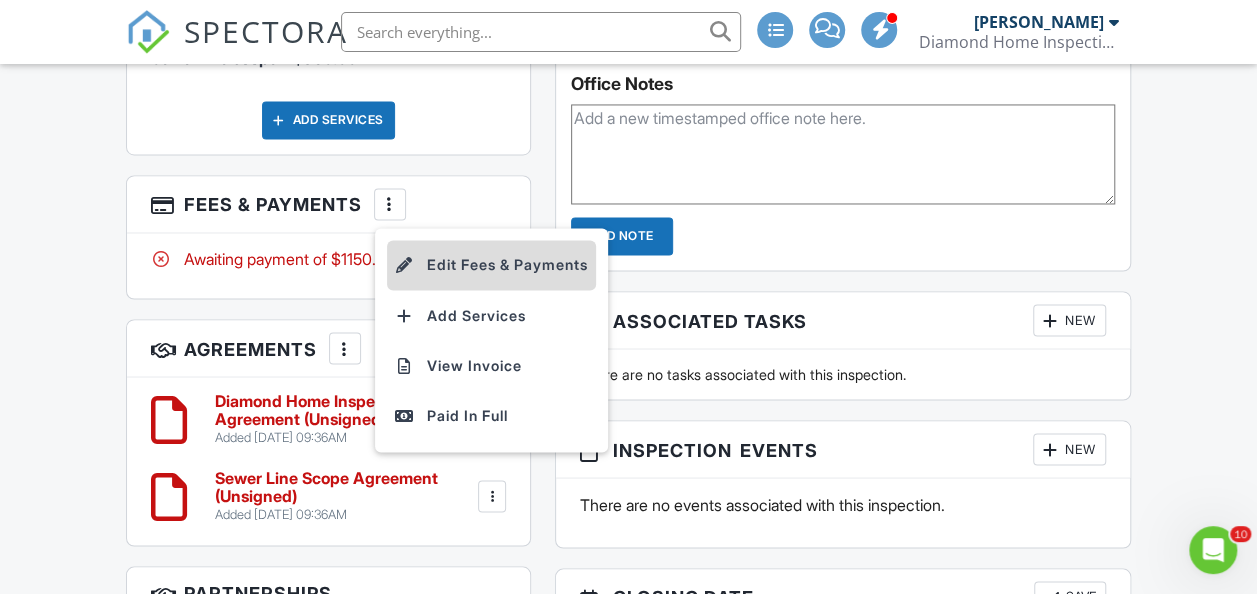 click on "Edit Fees & Payments" at bounding box center [491, 265] 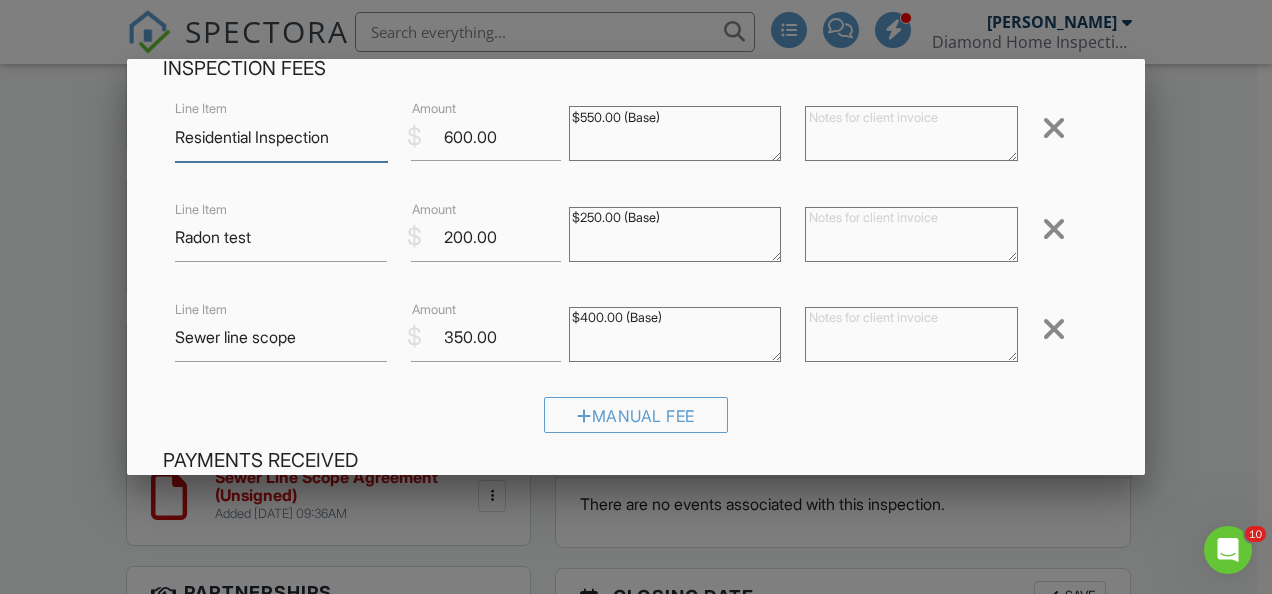 scroll, scrollTop: 500, scrollLeft: 0, axis: vertical 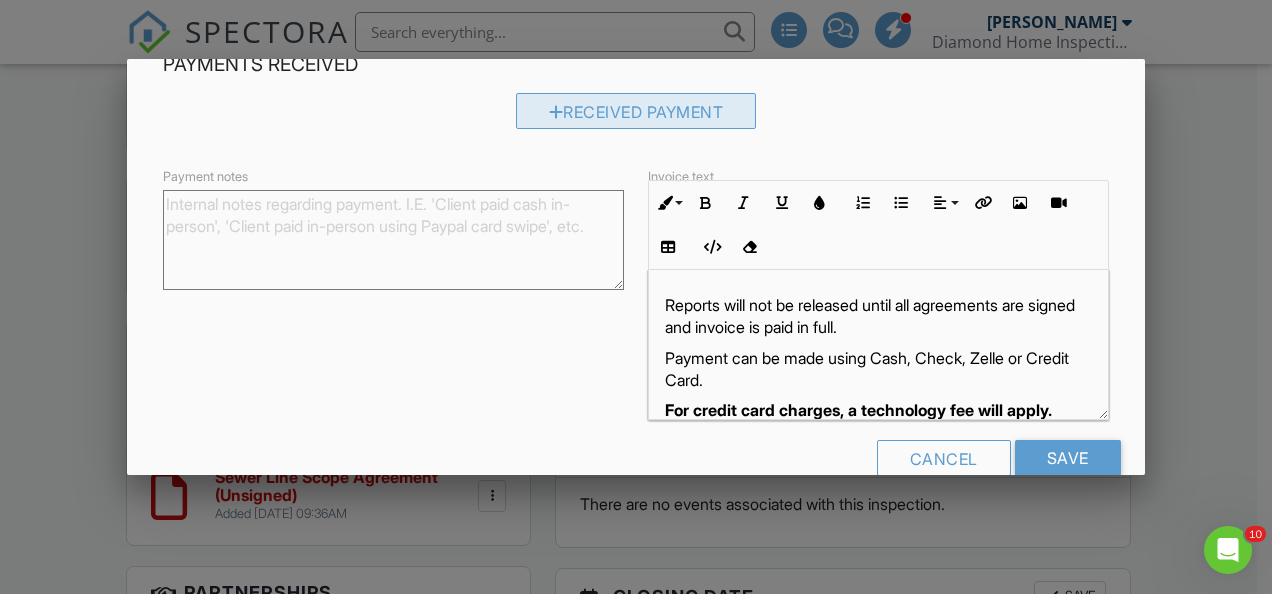click on "Received Payment" at bounding box center [636, 111] 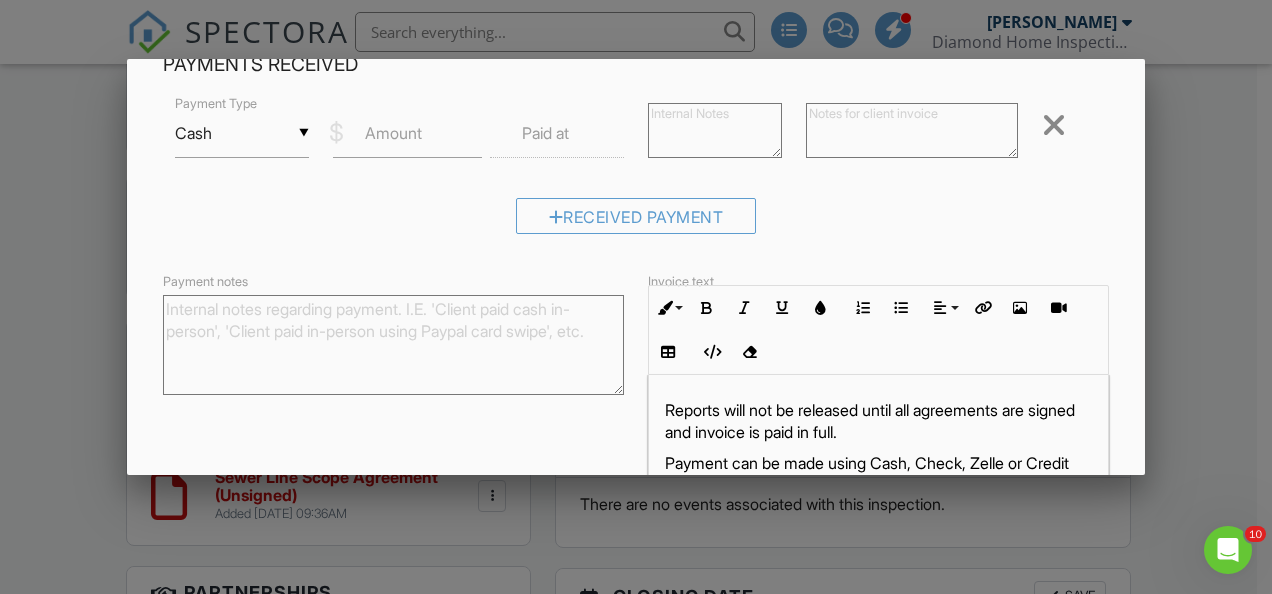 click on "▼ Cash Cash Check On-Site Card Other Cash
Check
On-Site Card
Other" at bounding box center [242, 133] 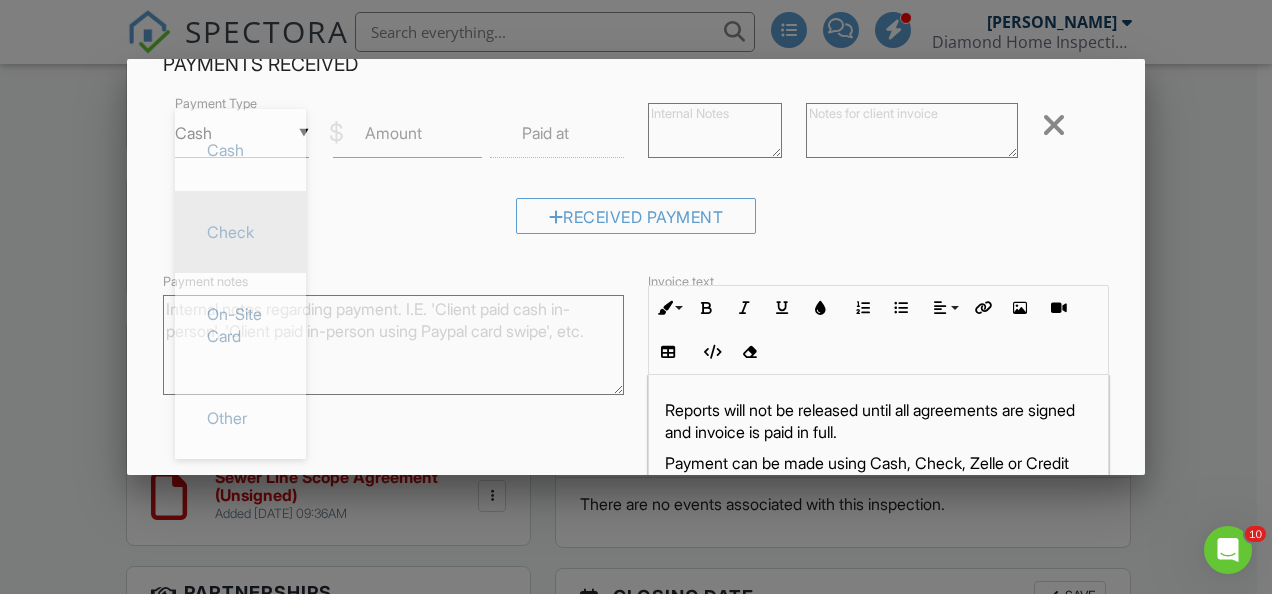 click on "Check" at bounding box center [240, 232] 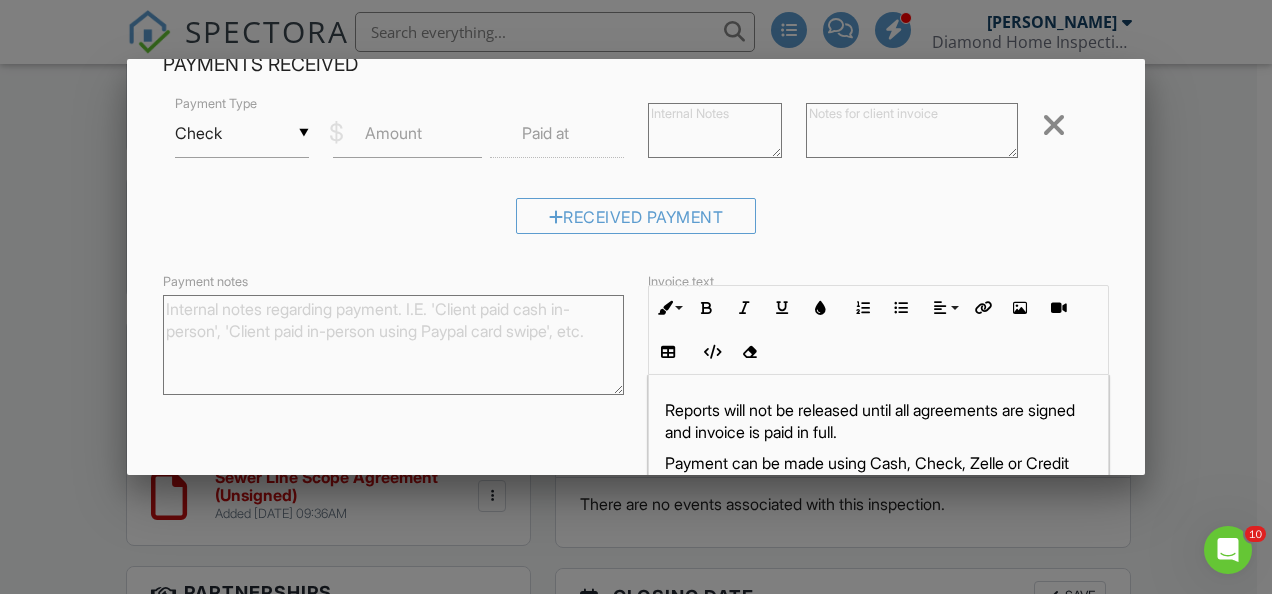 click on "Amount" at bounding box center (393, 133) 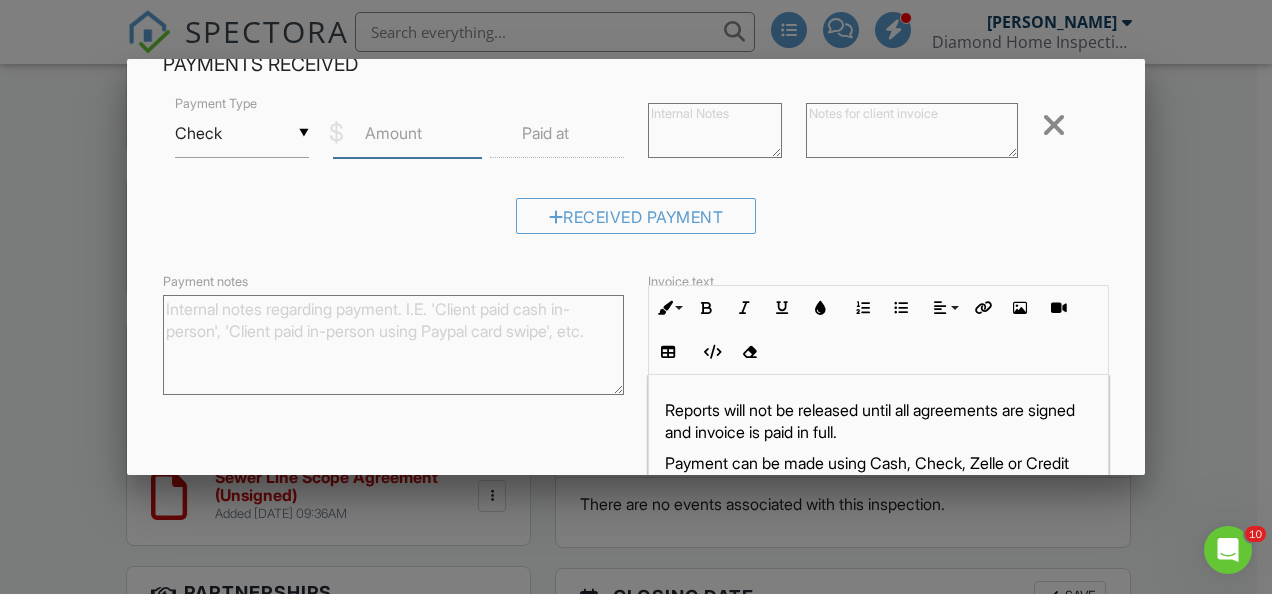 click on "Amount" at bounding box center (408, 133) 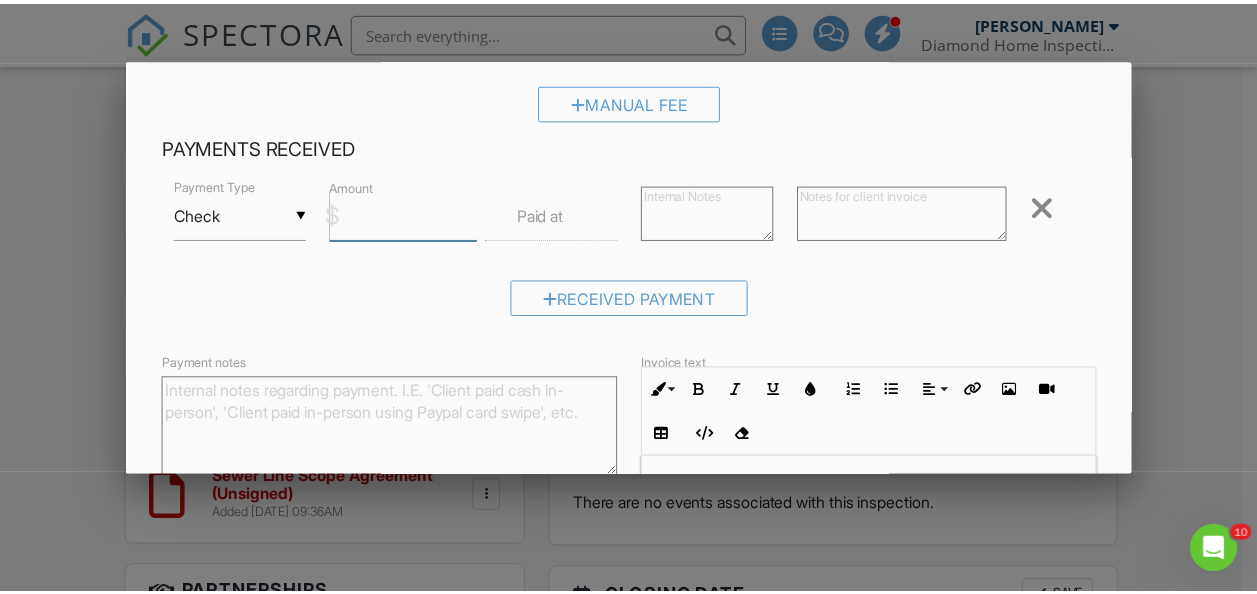 scroll, scrollTop: 200, scrollLeft: 0, axis: vertical 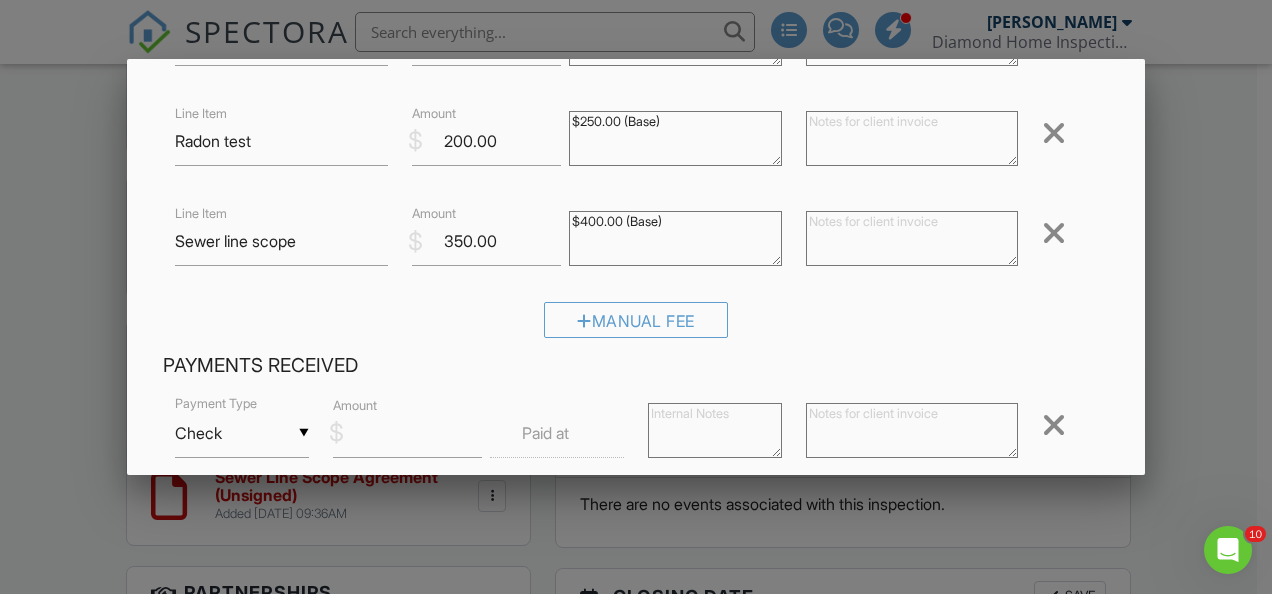 click at bounding box center (636, 271) 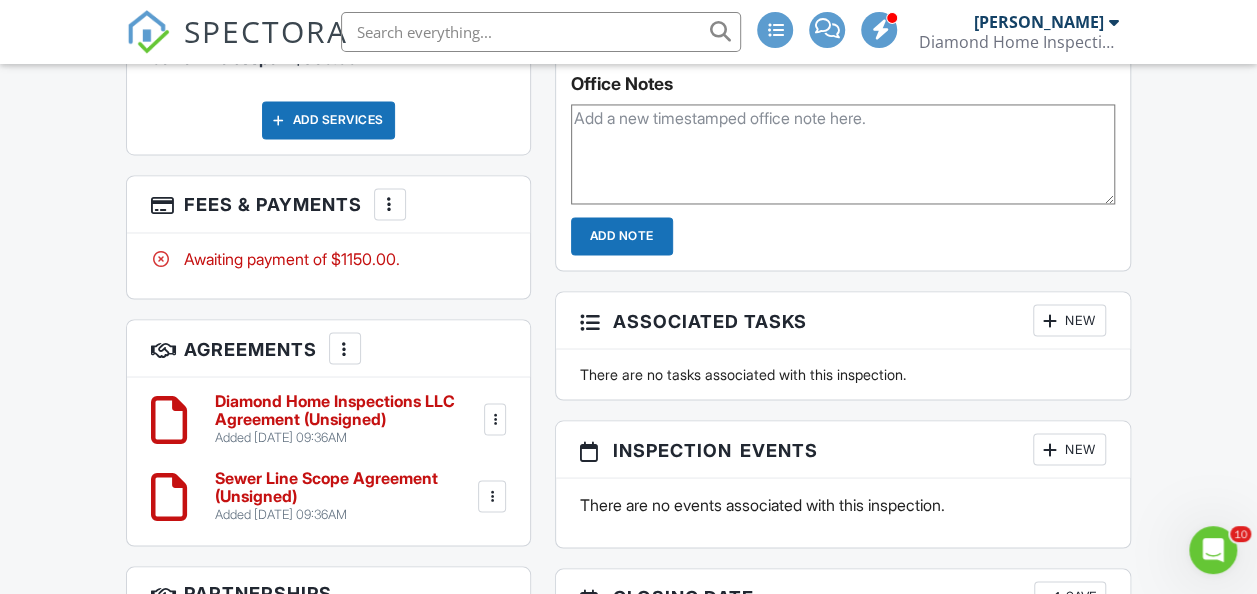 click on "Fees & Payments
More
Edit Fees & Payments
Add Services
View Invoice
Paid In Full" at bounding box center (328, 204) 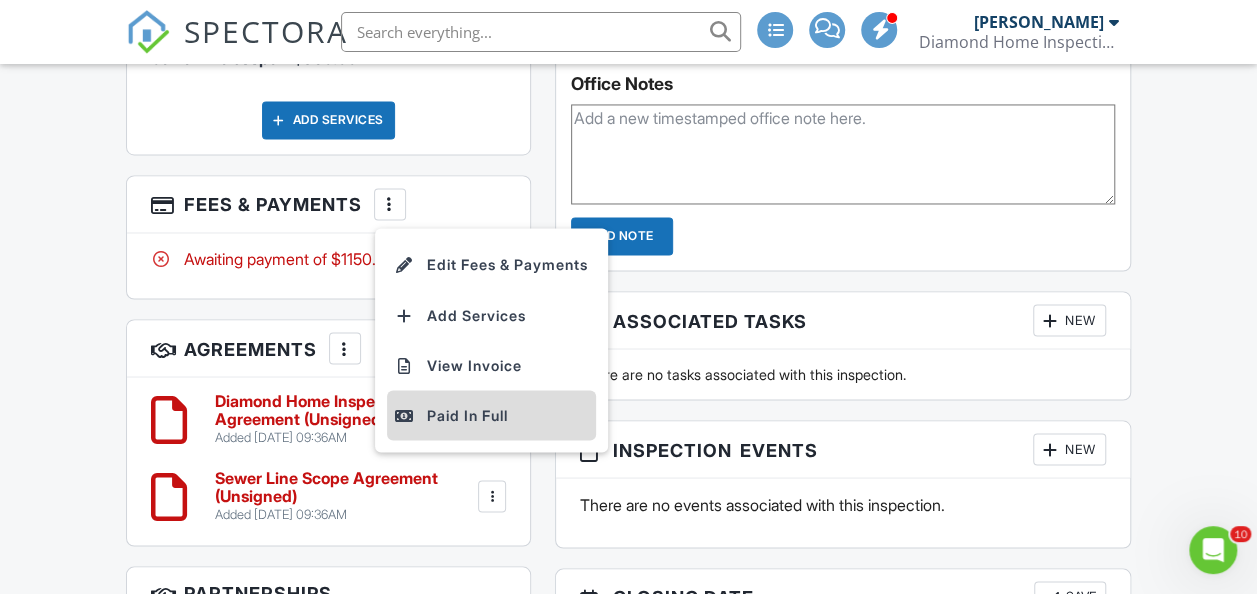 click on "Paid In Full" at bounding box center (491, 415) 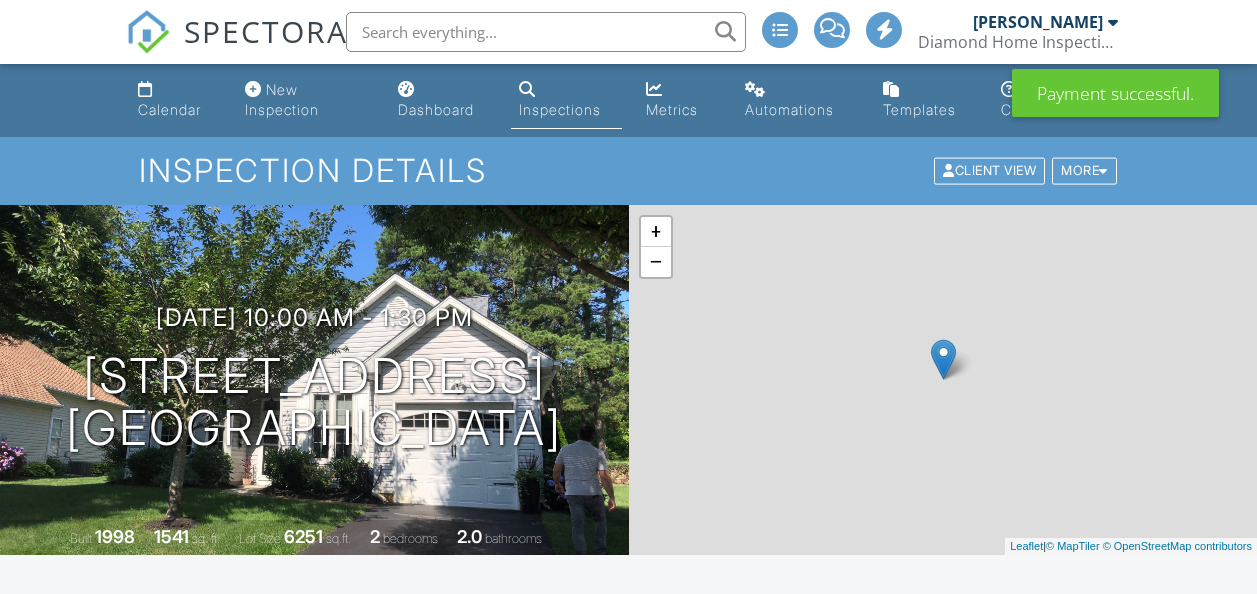 scroll, scrollTop: 0, scrollLeft: 0, axis: both 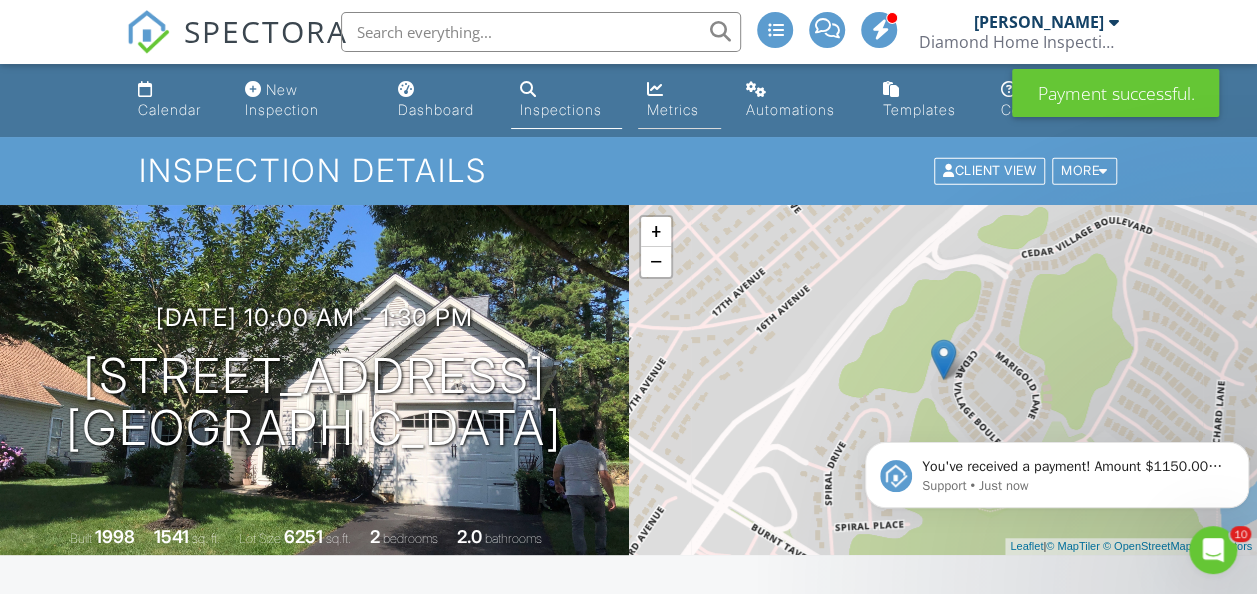 click on "Metrics" at bounding box center (672, 109) 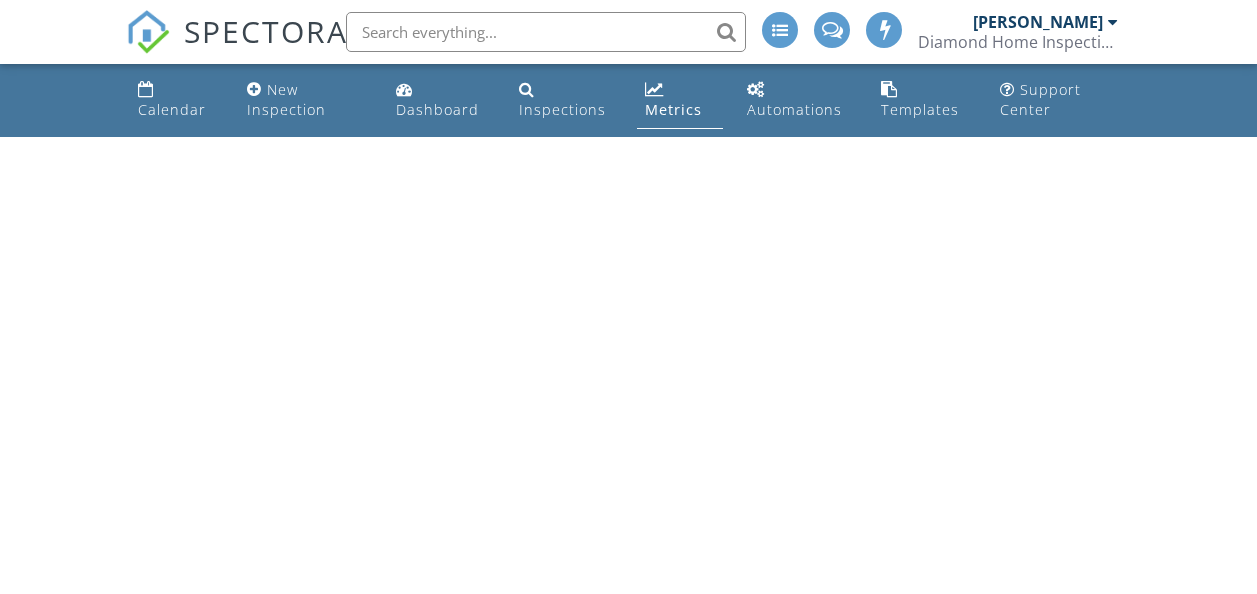 scroll, scrollTop: 0, scrollLeft: 0, axis: both 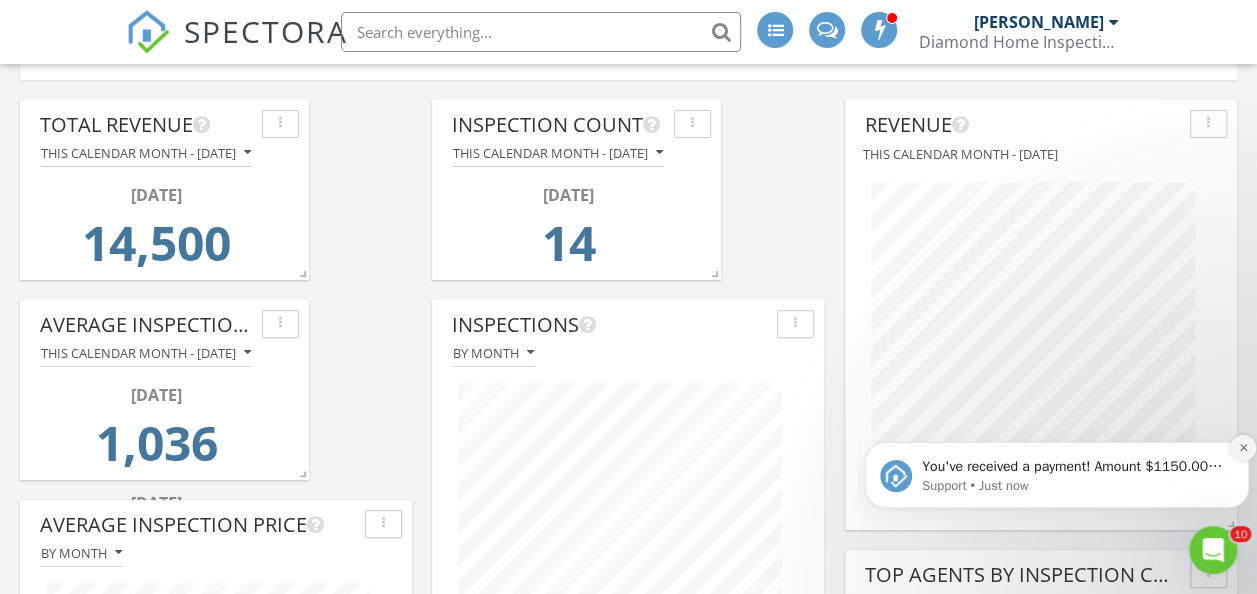 click at bounding box center [1243, 448] 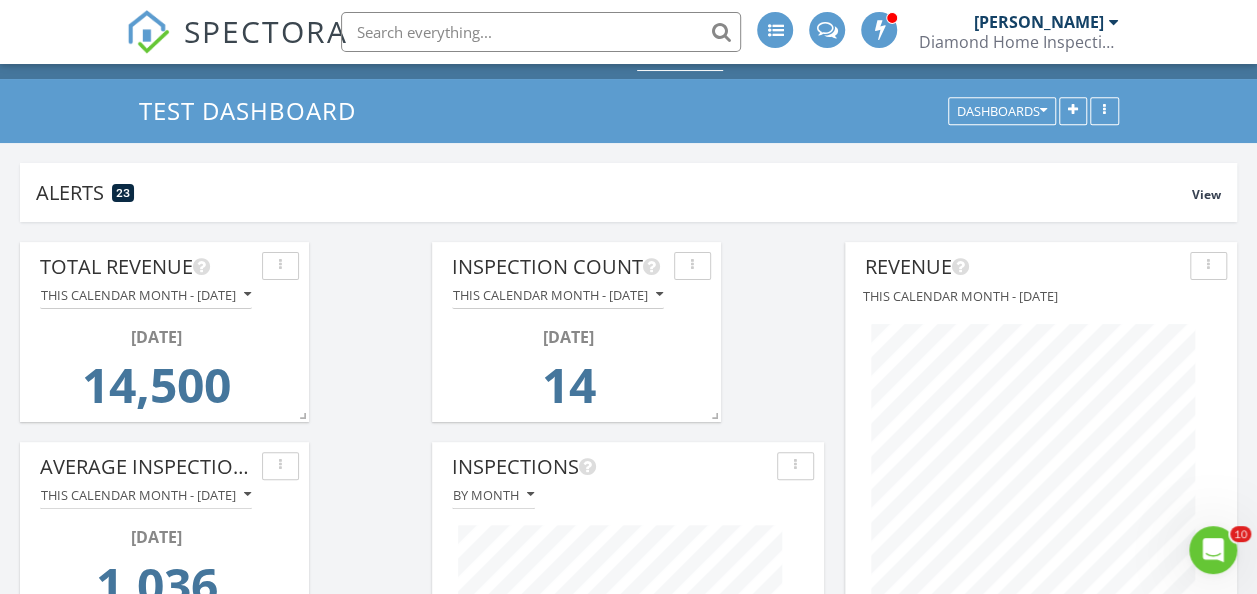 scroll, scrollTop: 0, scrollLeft: 0, axis: both 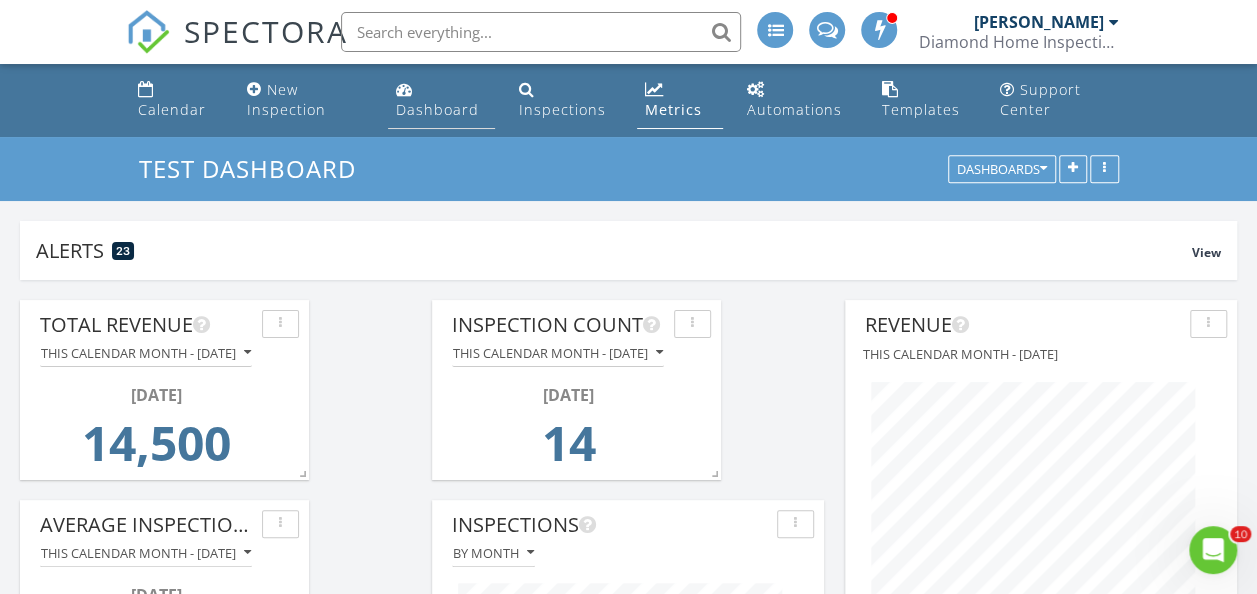click on "Dashboard" at bounding box center [437, 109] 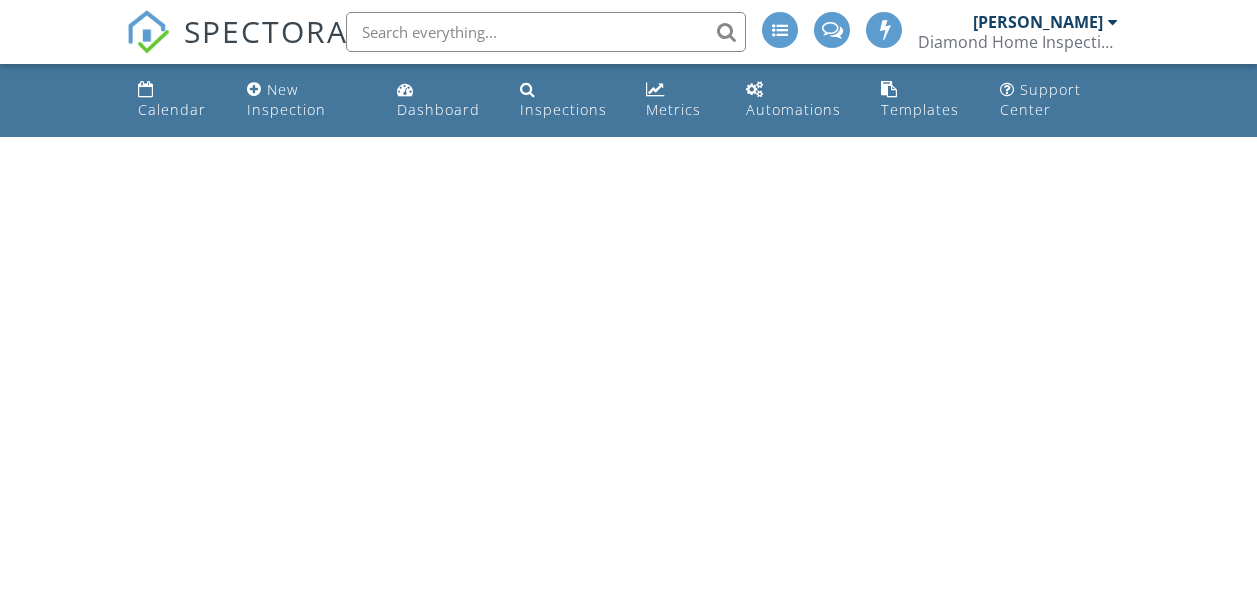 scroll, scrollTop: 0, scrollLeft: 0, axis: both 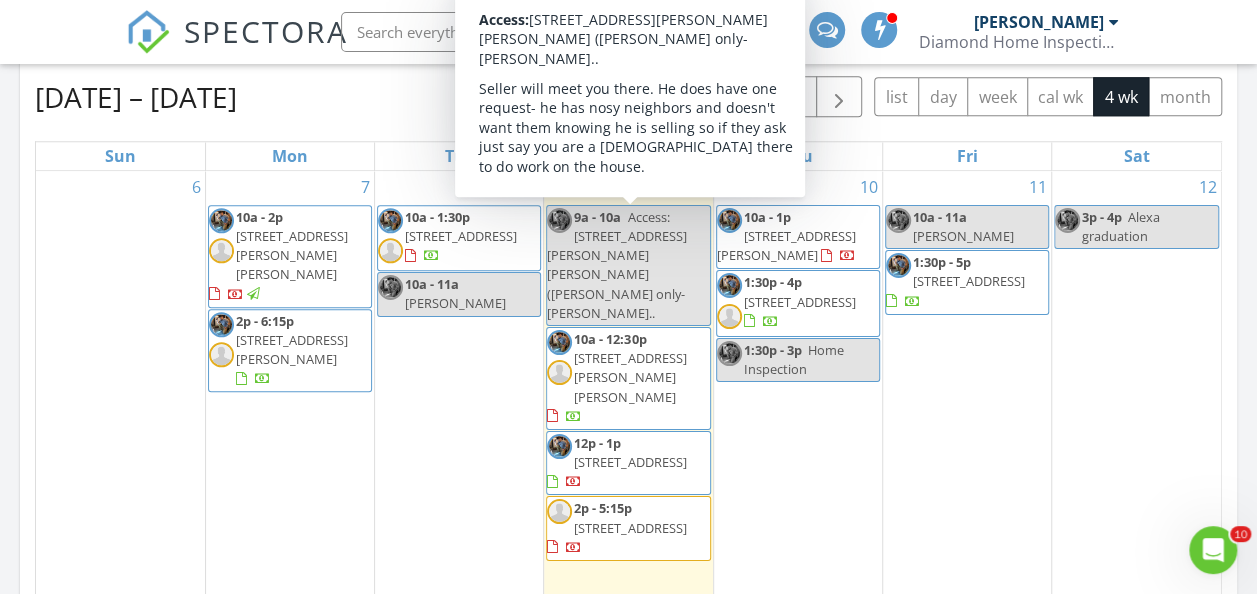 click at bounding box center (541, 32) 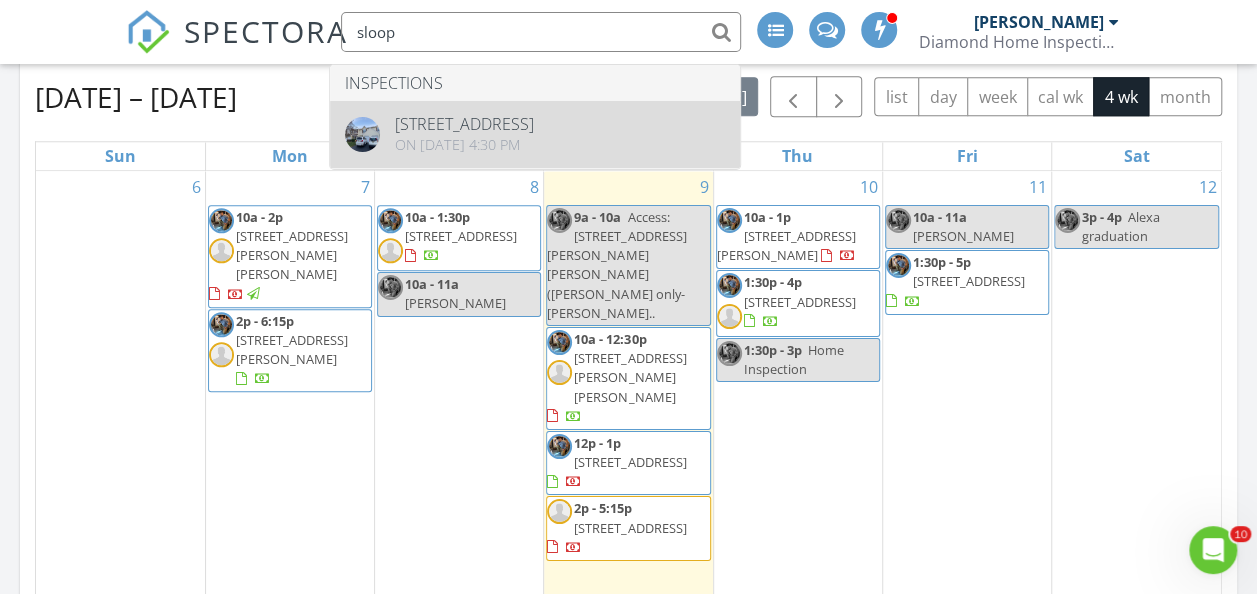 type on "sloop" 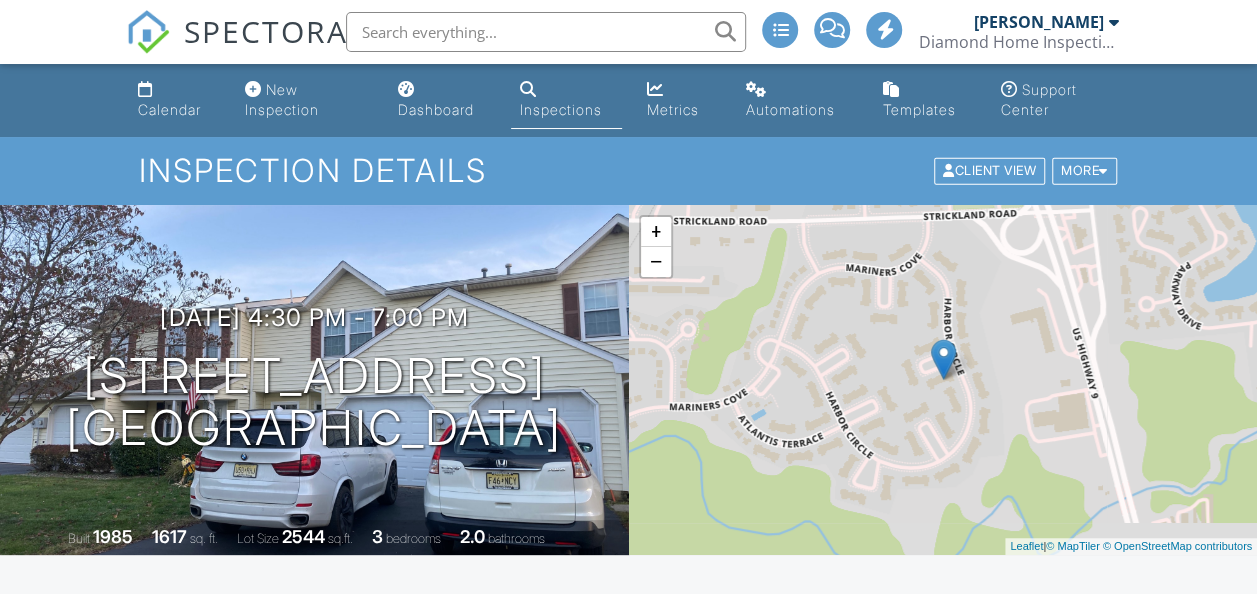 scroll, scrollTop: 407, scrollLeft: 0, axis: vertical 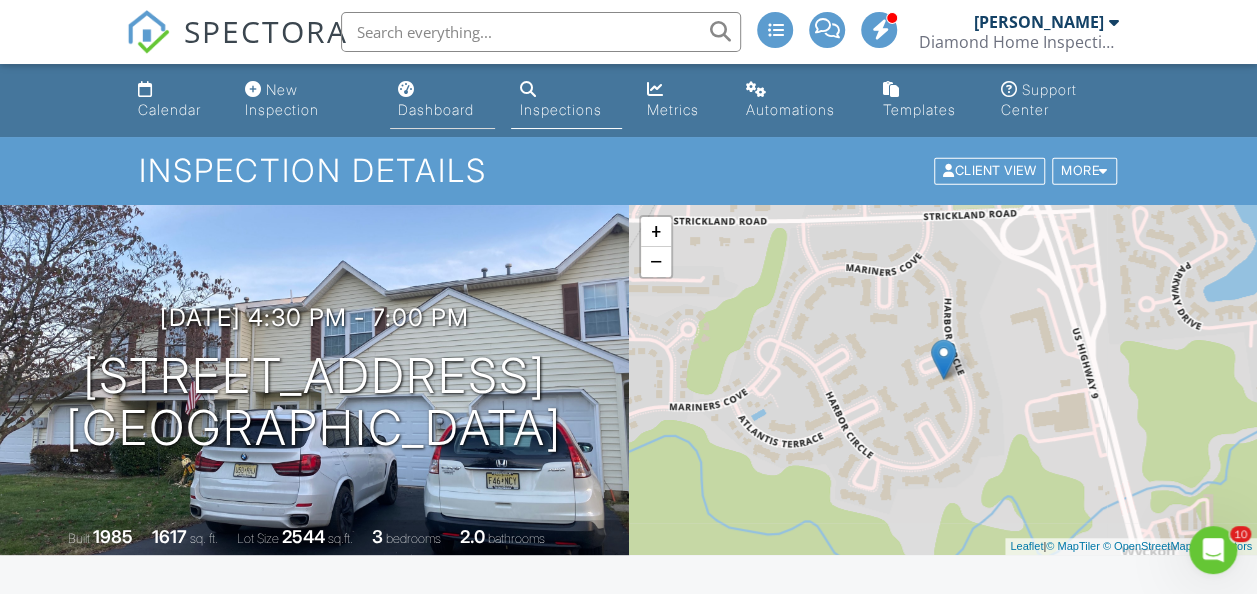 click on "Dashboard" at bounding box center (442, 100) 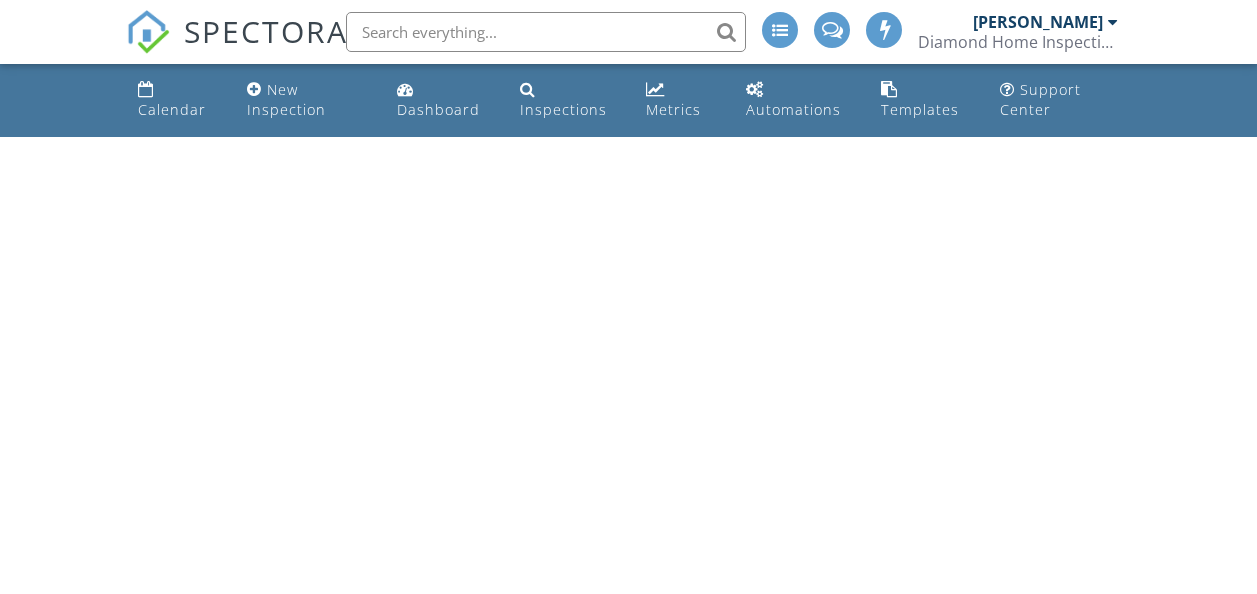 scroll, scrollTop: 0, scrollLeft: 0, axis: both 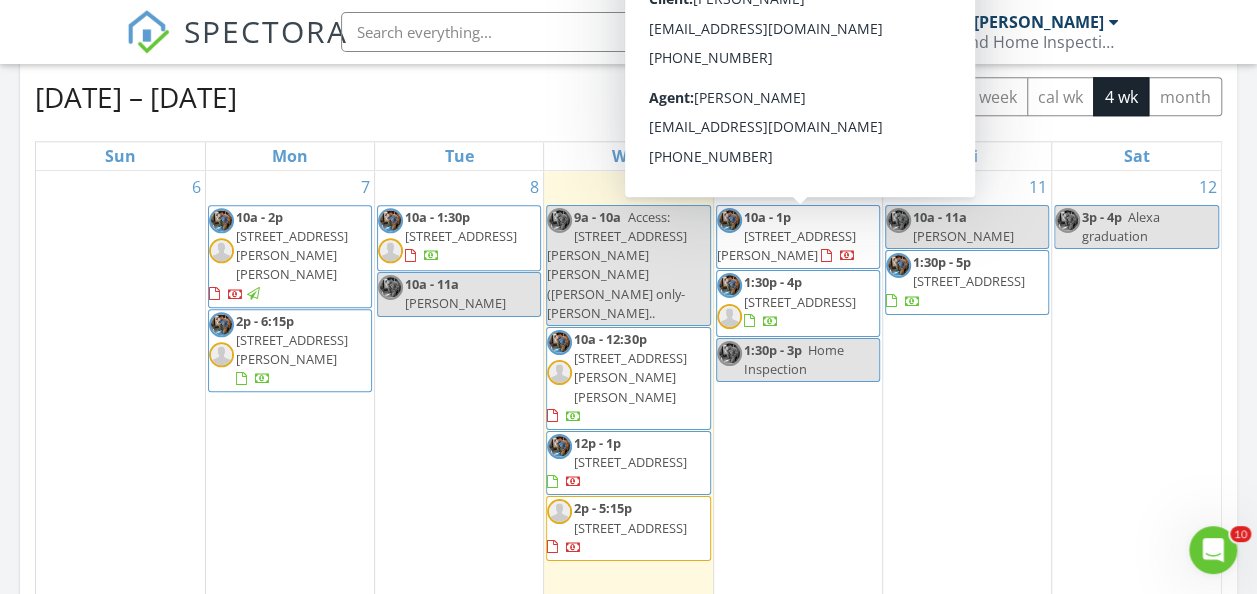 click on "10a - 1p
[STREET_ADDRESS][PERSON_NAME]" at bounding box center (798, 237) 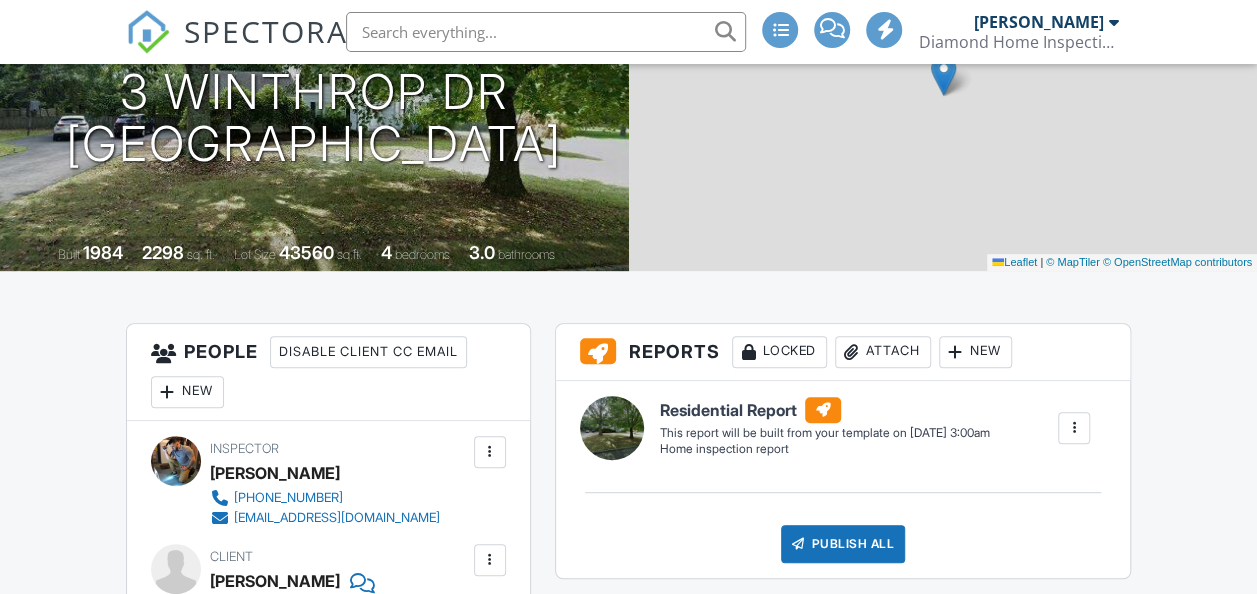 scroll, scrollTop: 400, scrollLeft: 0, axis: vertical 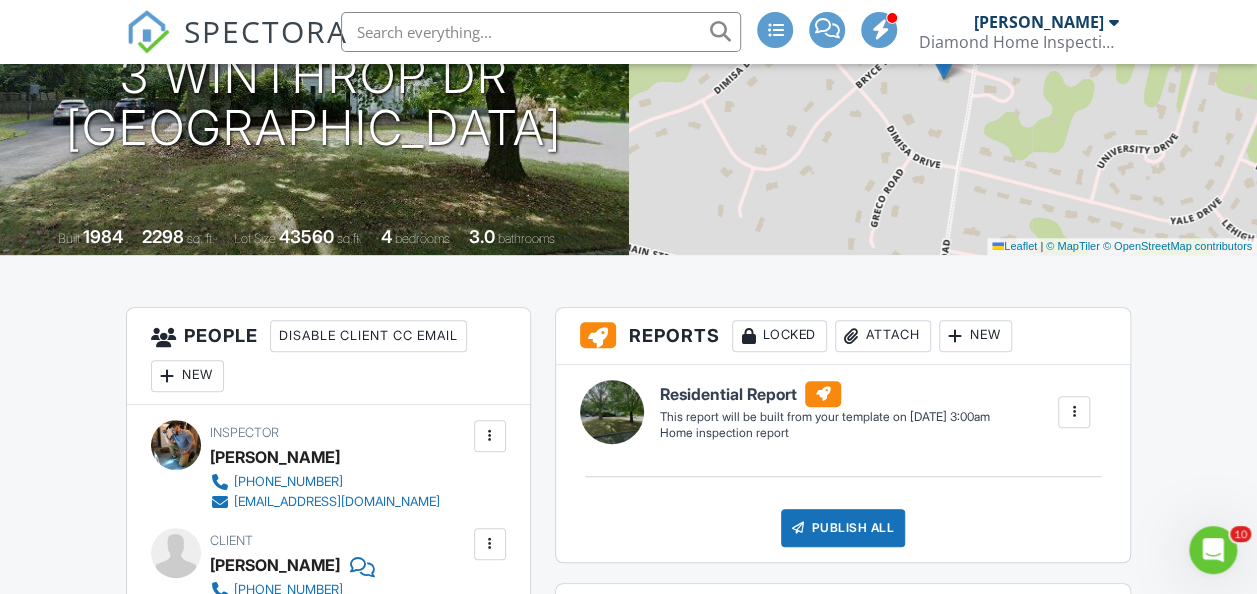 click on "New" at bounding box center (187, 376) 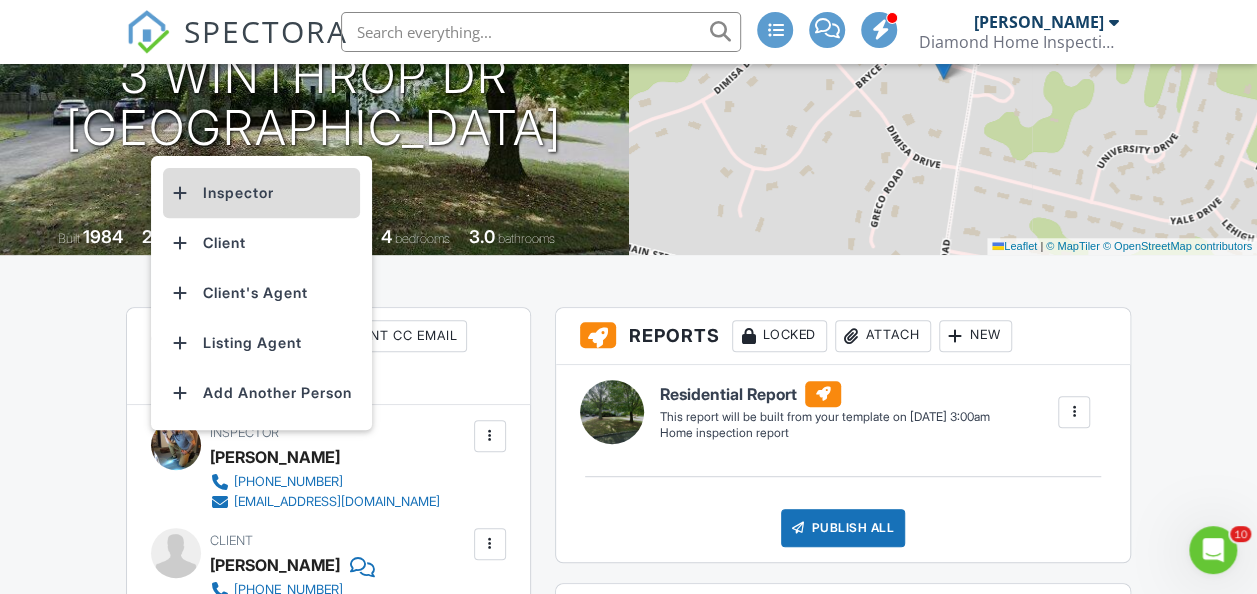 click on "Inspector" at bounding box center [261, 193] 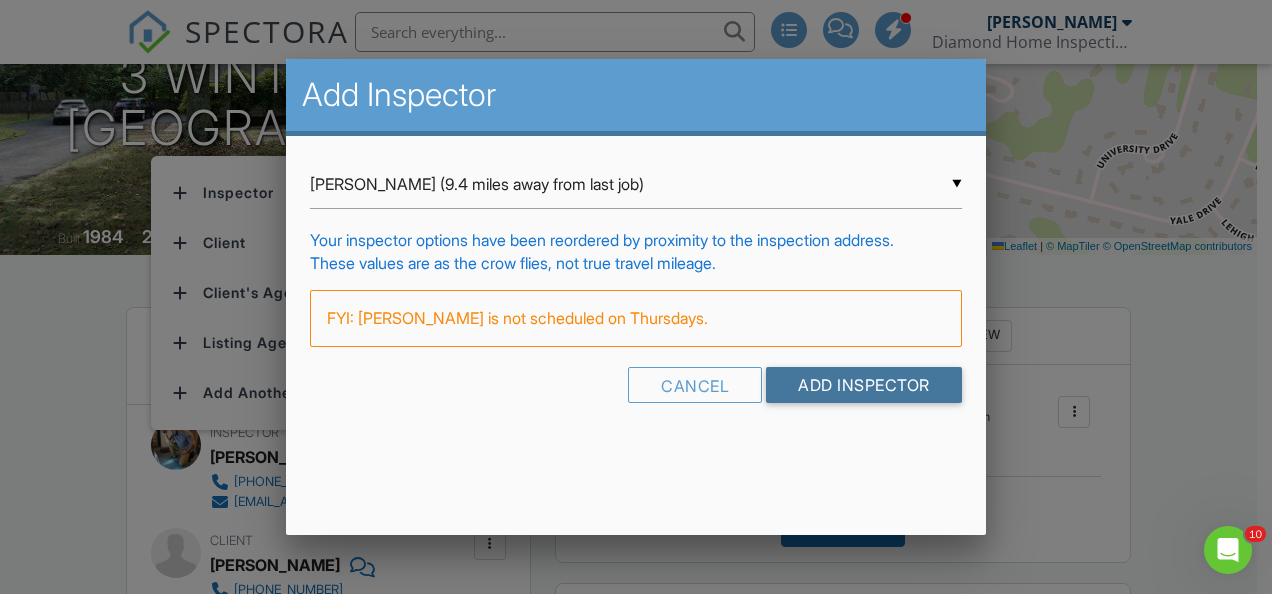 click on "Add Inspector" at bounding box center (864, 385) 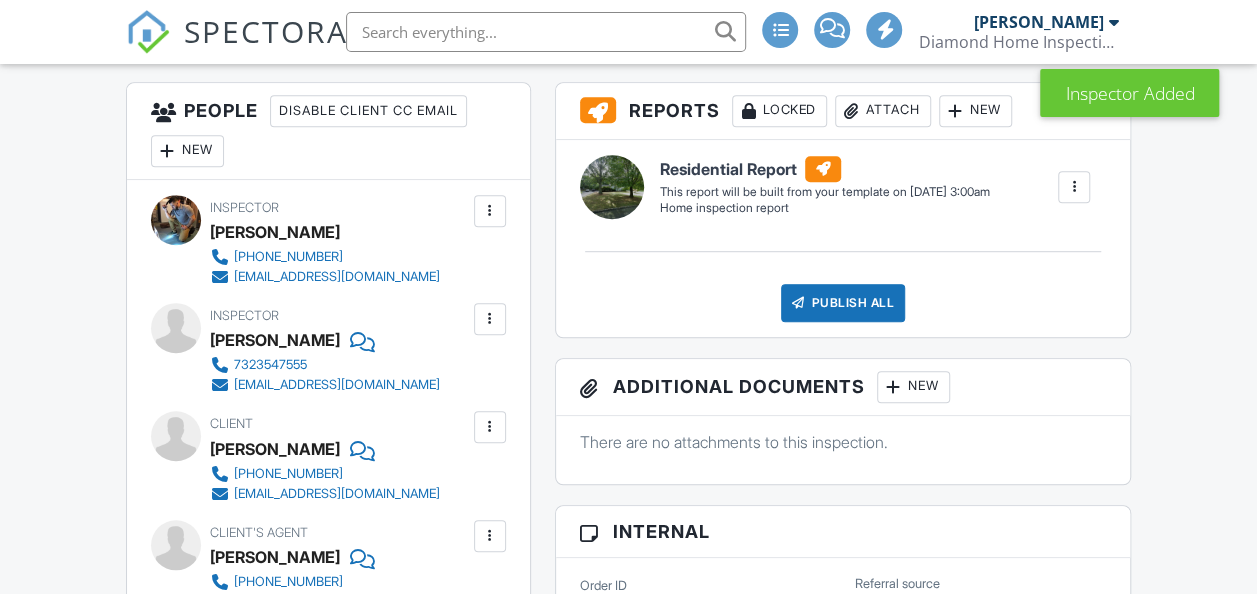 scroll, scrollTop: 128, scrollLeft: 0, axis: vertical 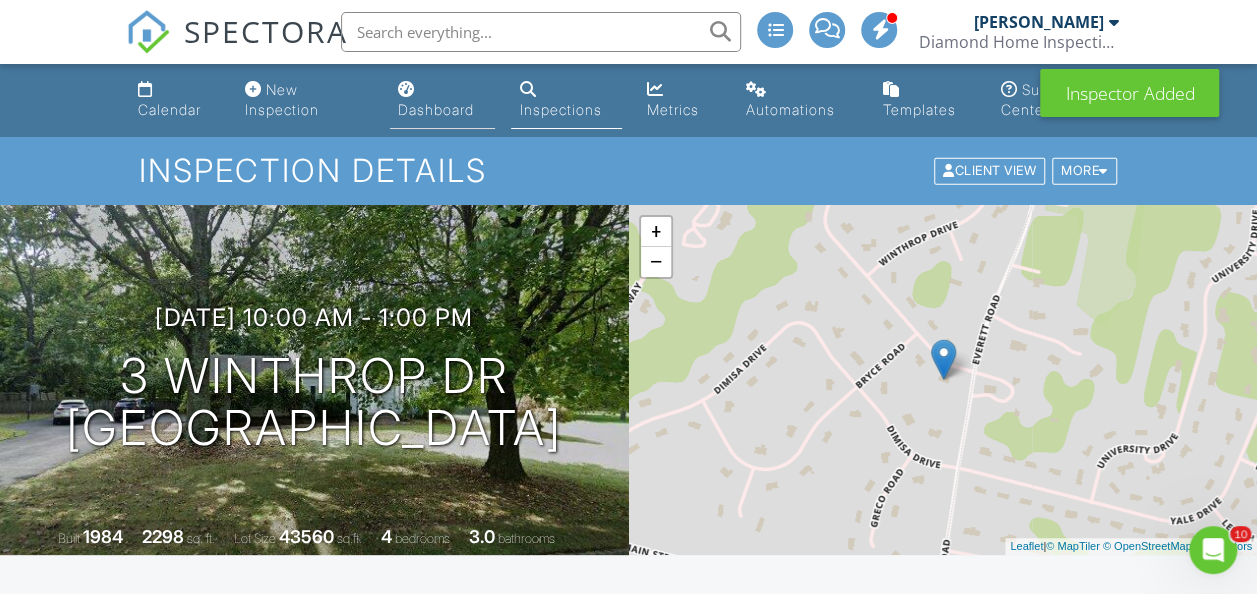 click on "Dashboard" at bounding box center [436, 109] 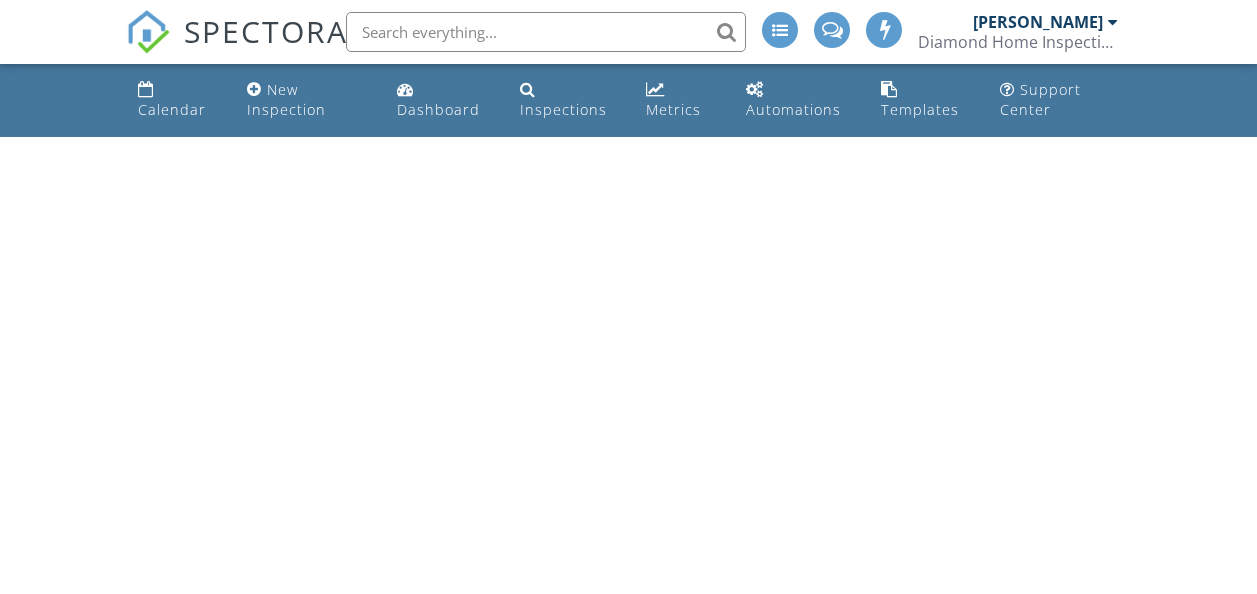 scroll, scrollTop: 0, scrollLeft: 0, axis: both 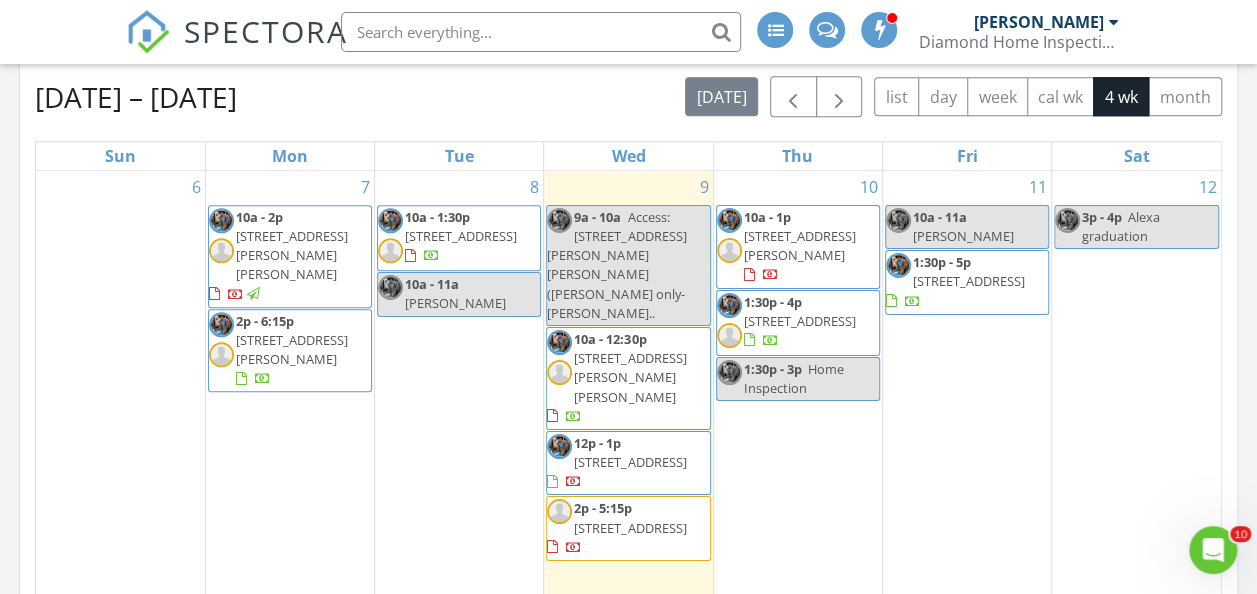click on "200 Portland Rd B22, Highlands 07732" at bounding box center (800, 321) 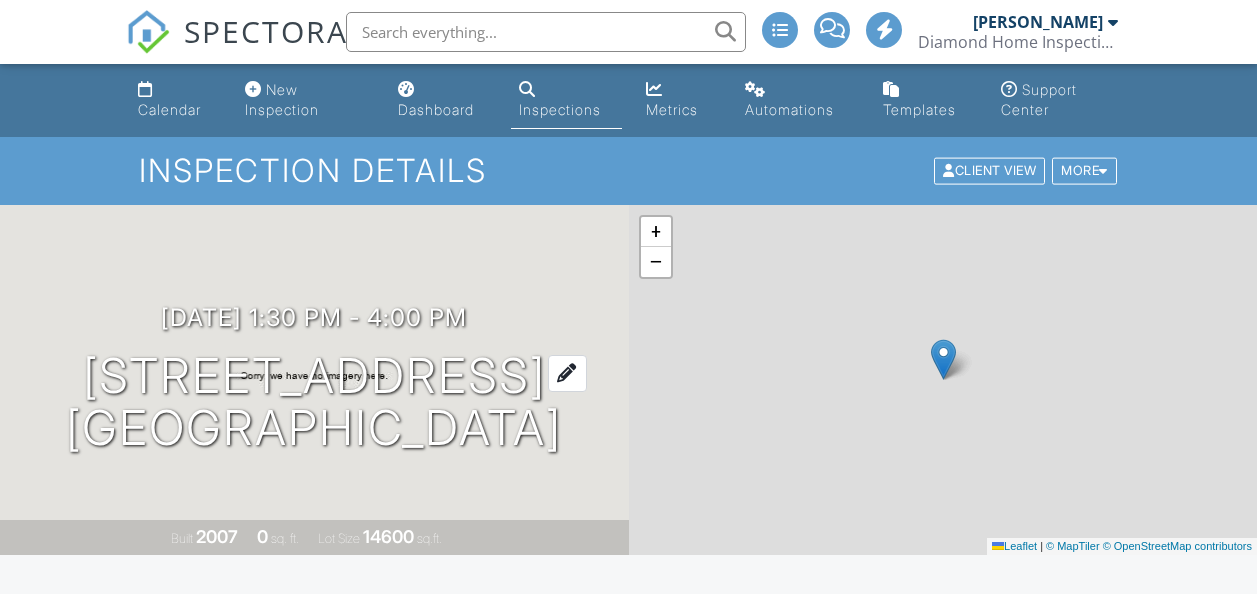 scroll, scrollTop: 0, scrollLeft: 0, axis: both 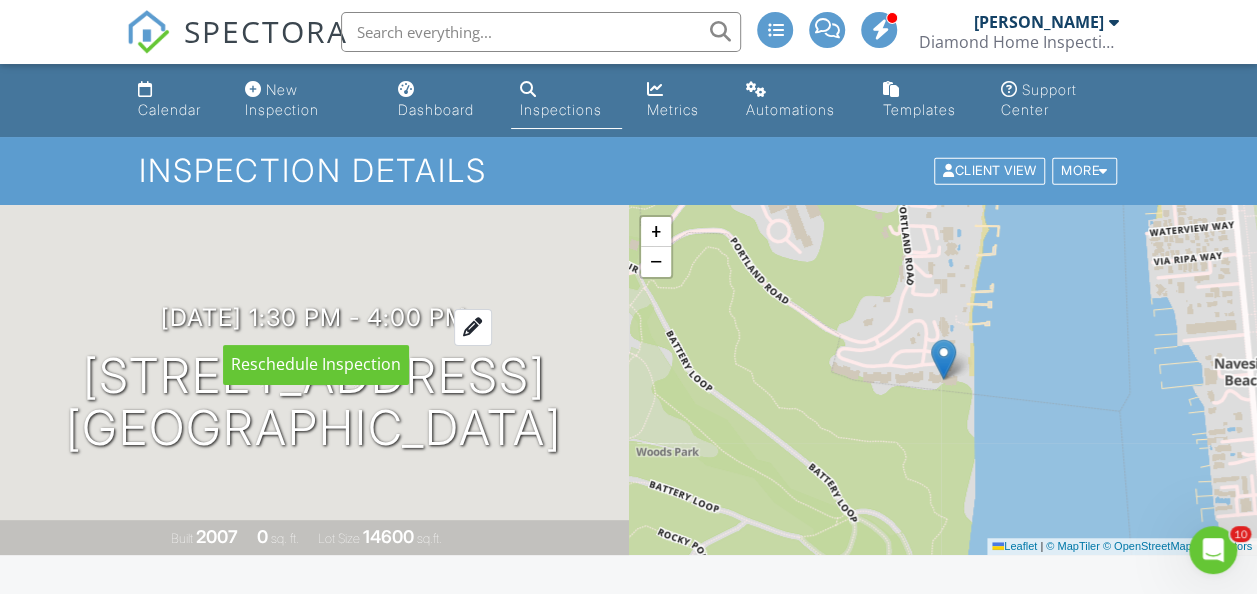 click on "[DATE]  1:30 pm
- 4:00 pm" at bounding box center [314, 317] 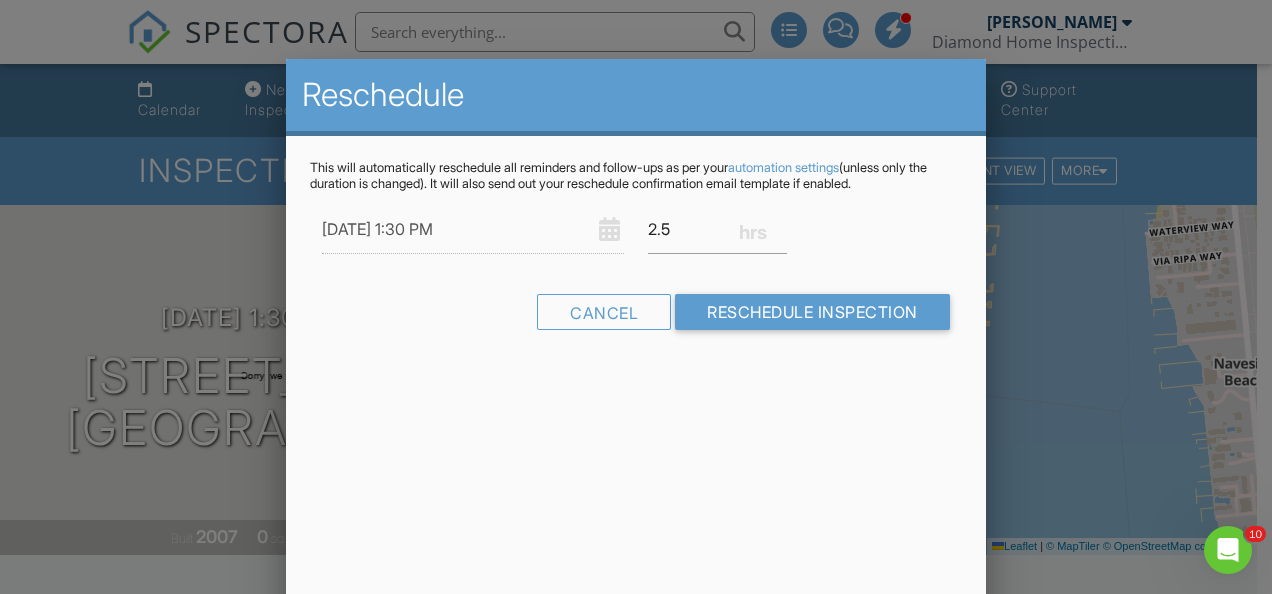 click on "Reschedule
This will automatically reschedule all reminders and follow-ups as per your  automation settings  (unless only the duration is changed). It will also send out your reschedule confirmation email template if enabled.
07/10/2025 1:30 PM
2.5
Warning: this date/time is in the past.
Cancel
Reschedule Inspection" at bounding box center (636, 409) 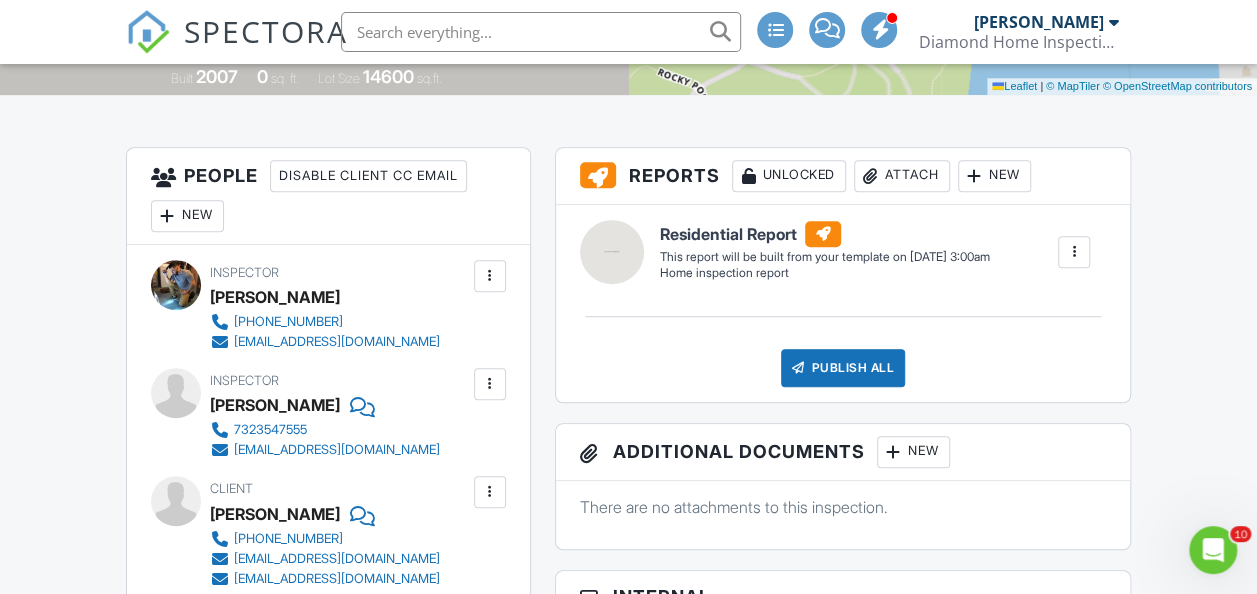scroll, scrollTop: 400, scrollLeft: 0, axis: vertical 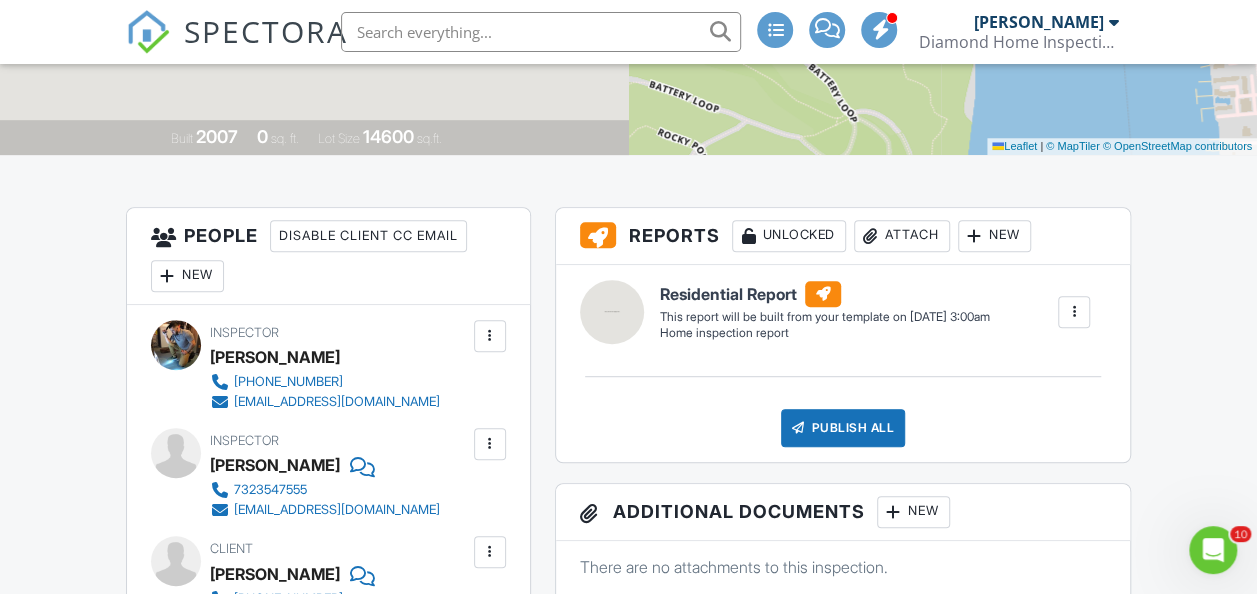click at bounding box center [490, 444] 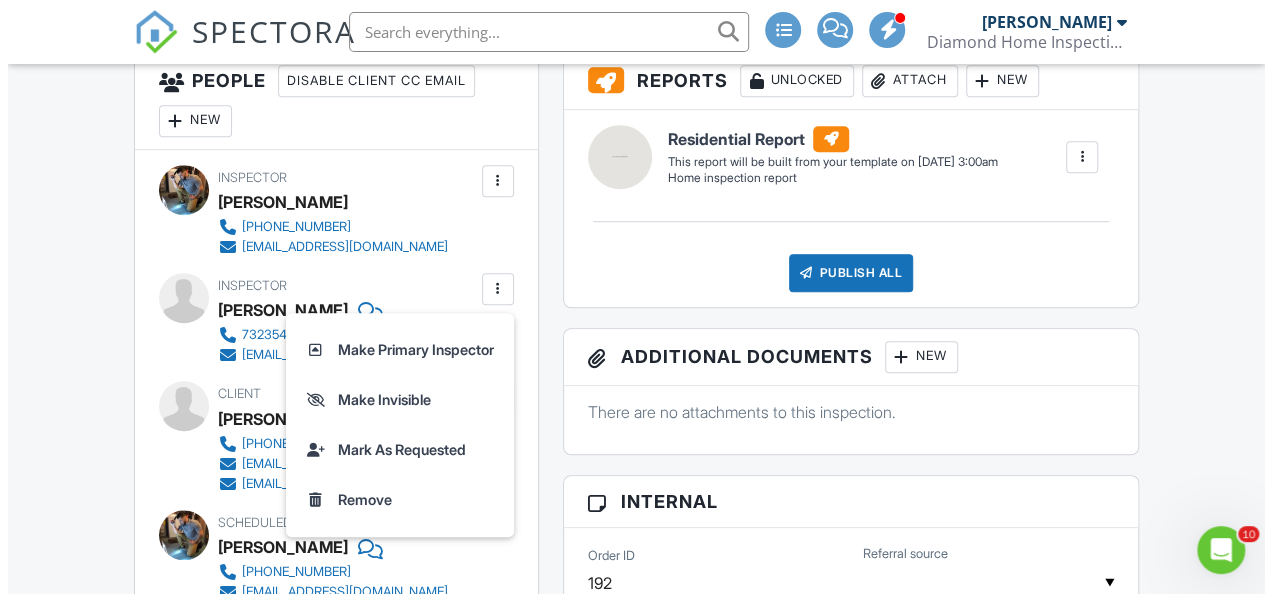 scroll, scrollTop: 600, scrollLeft: 0, axis: vertical 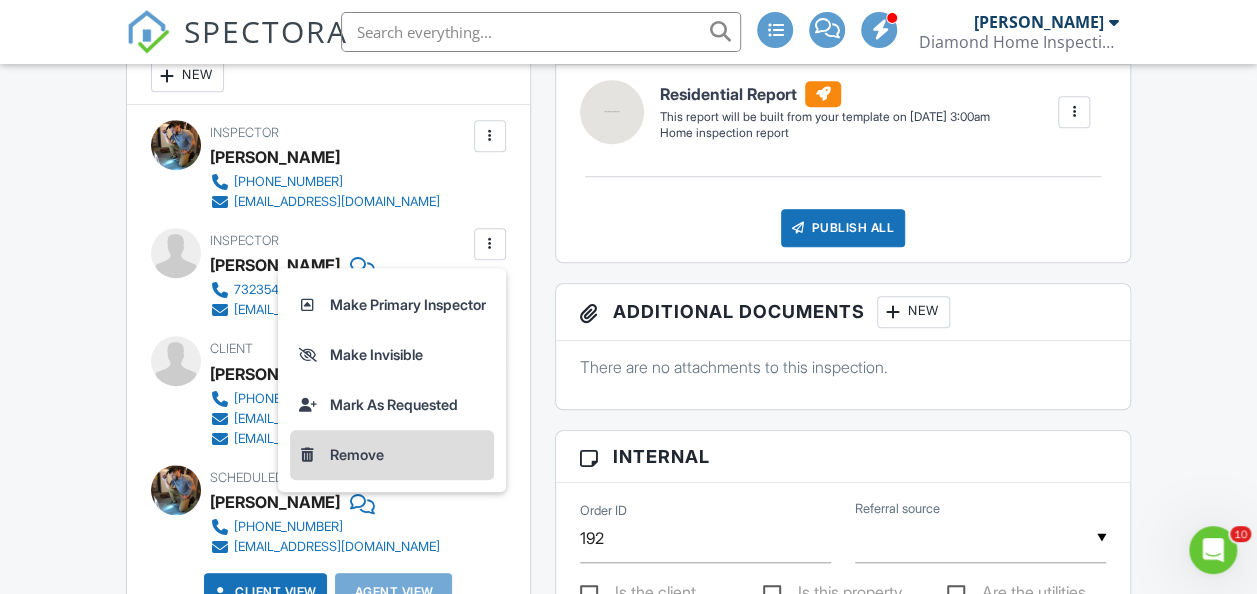 click on "Remove" at bounding box center [392, 455] 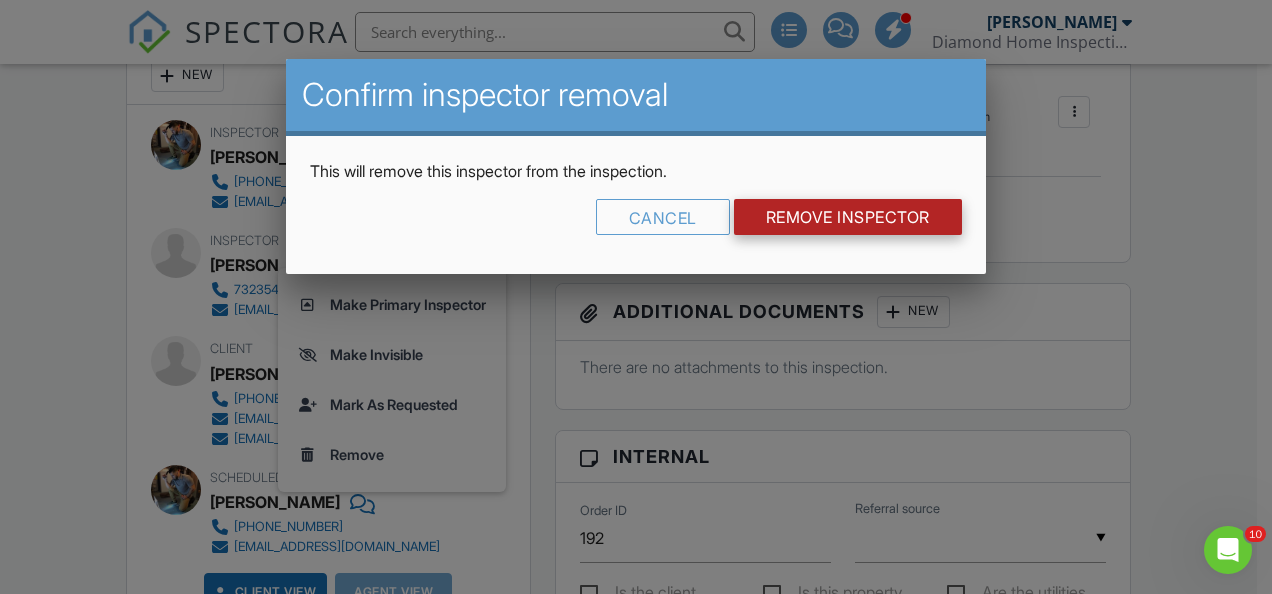 click on "Remove Inspector" at bounding box center (848, 217) 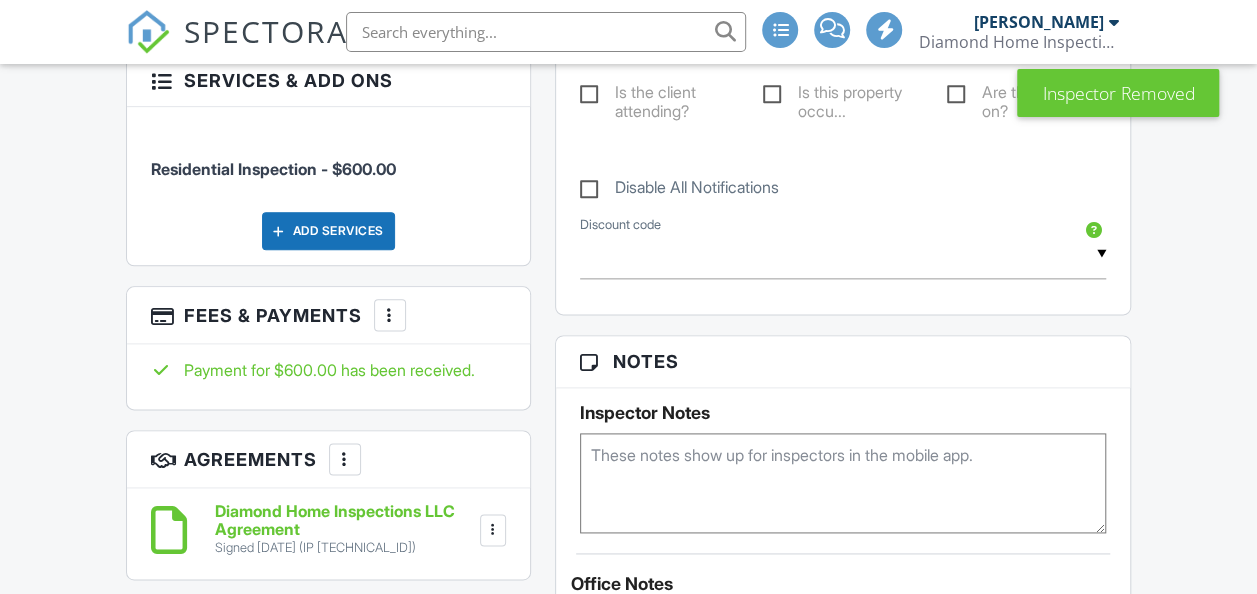 scroll, scrollTop: 1100, scrollLeft: 0, axis: vertical 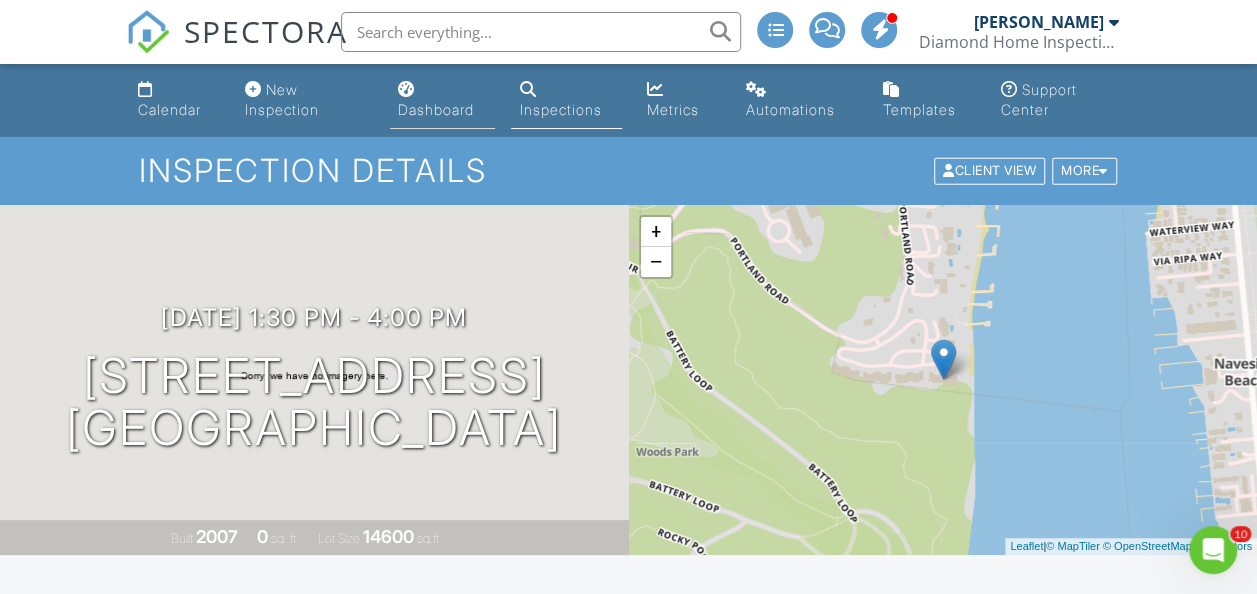 click on "Dashboard" at bounding box center (436, 109) 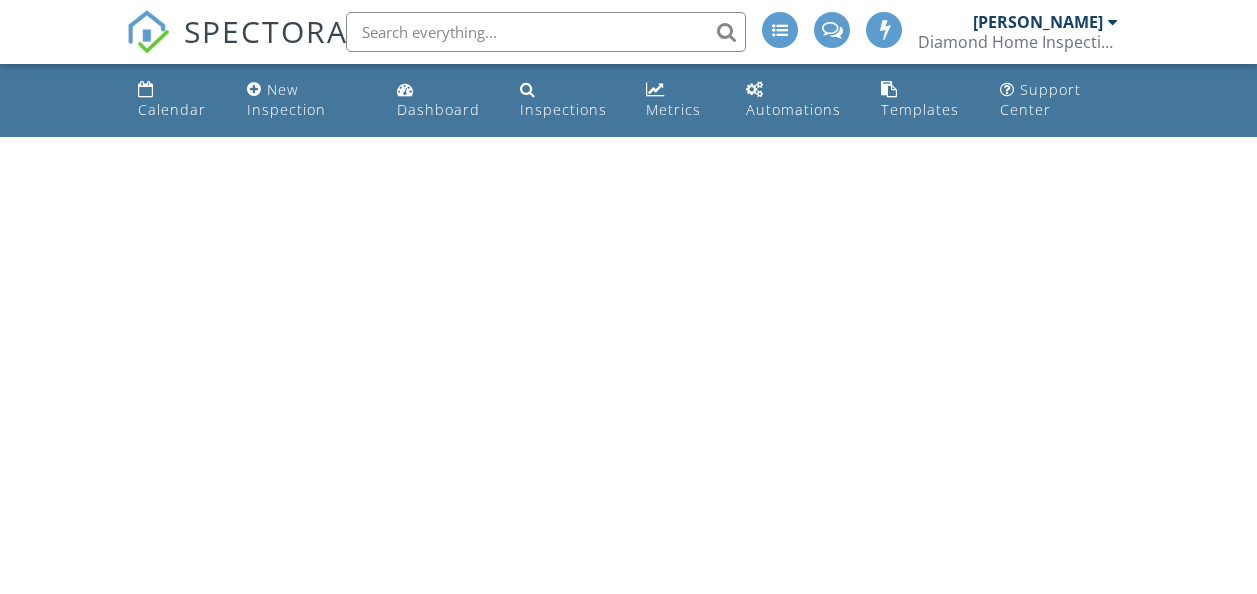 scroll, scrollTop: 0, scrollLeft: 0, axis: both 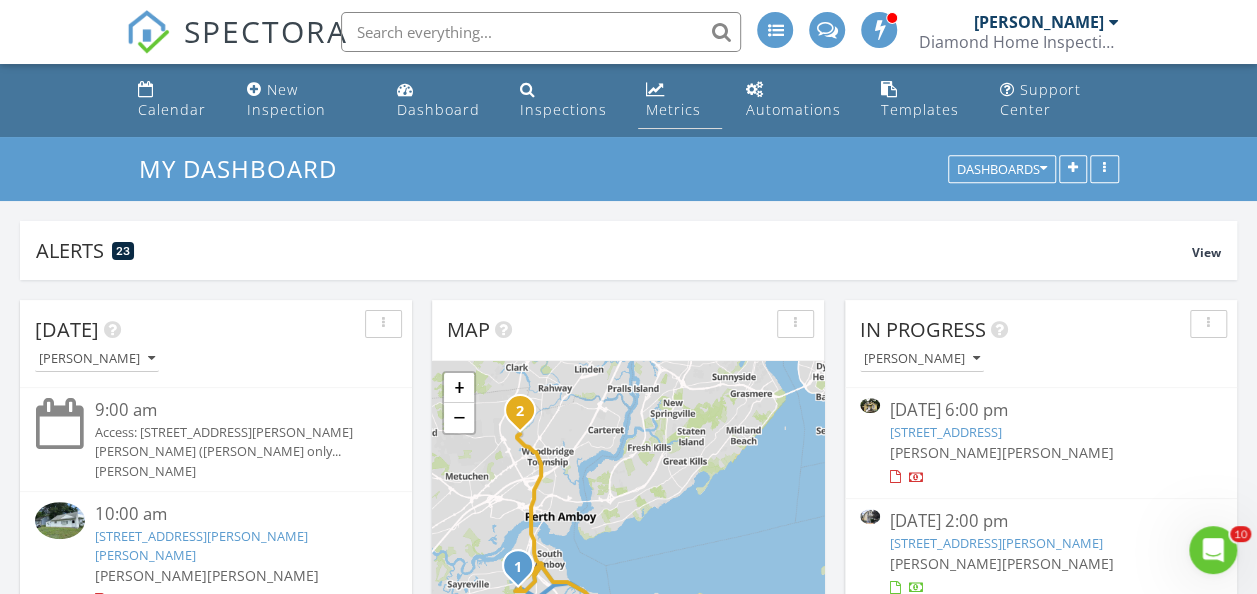 click on "Metrics" at bounding box center [673, 109] 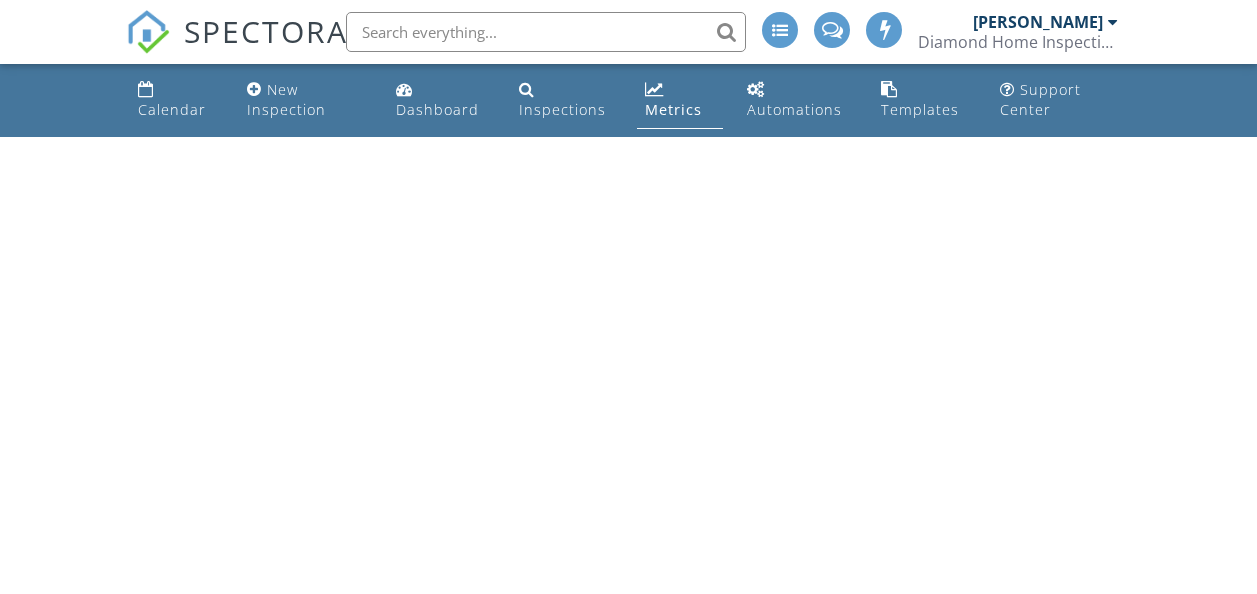 scroll, scrollTop: 0, scrollLeft: 0, axis: both 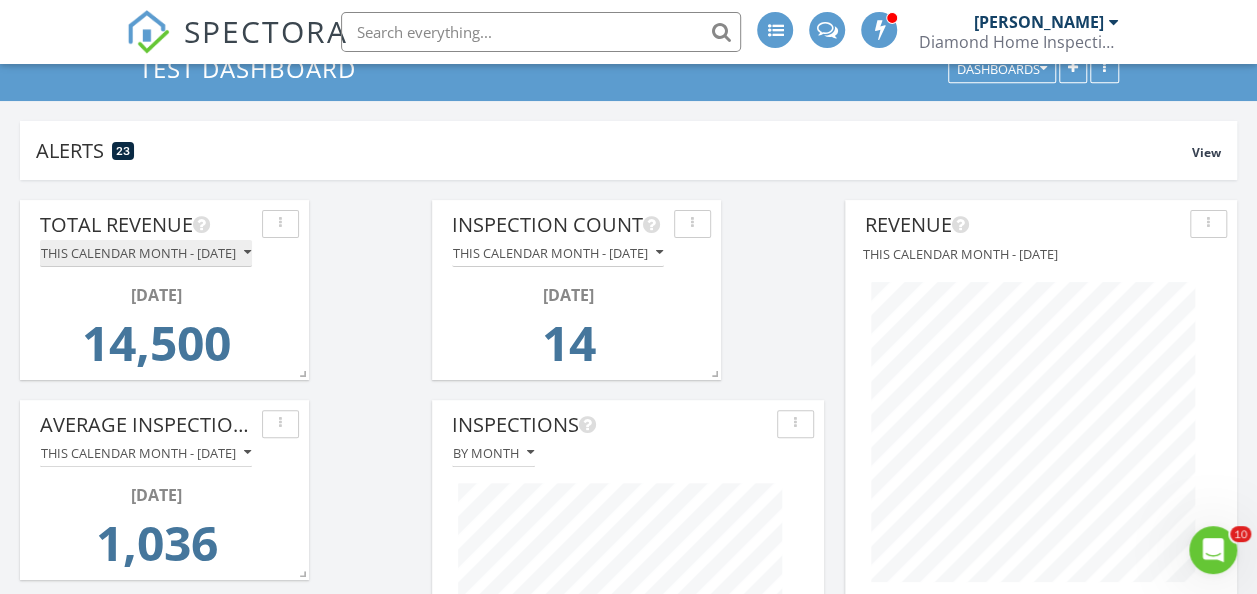 click on "This calendar month - [DATE]" at bounding box center [146, 253] 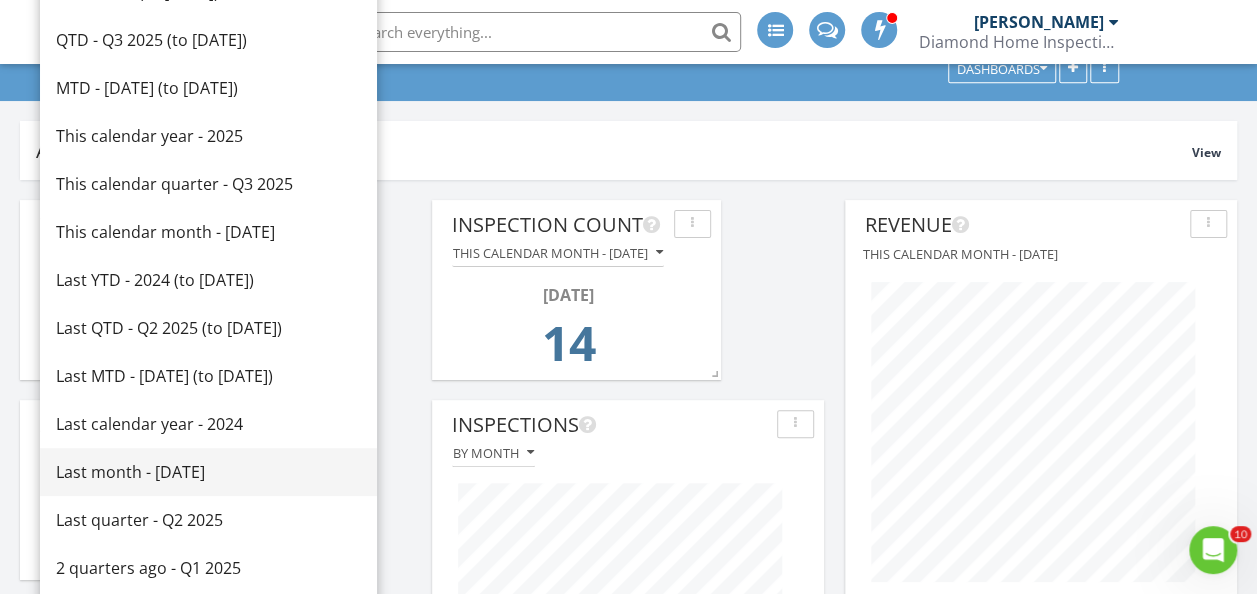 click on "Last month - [DATE]" at bounding box center [208, 472] 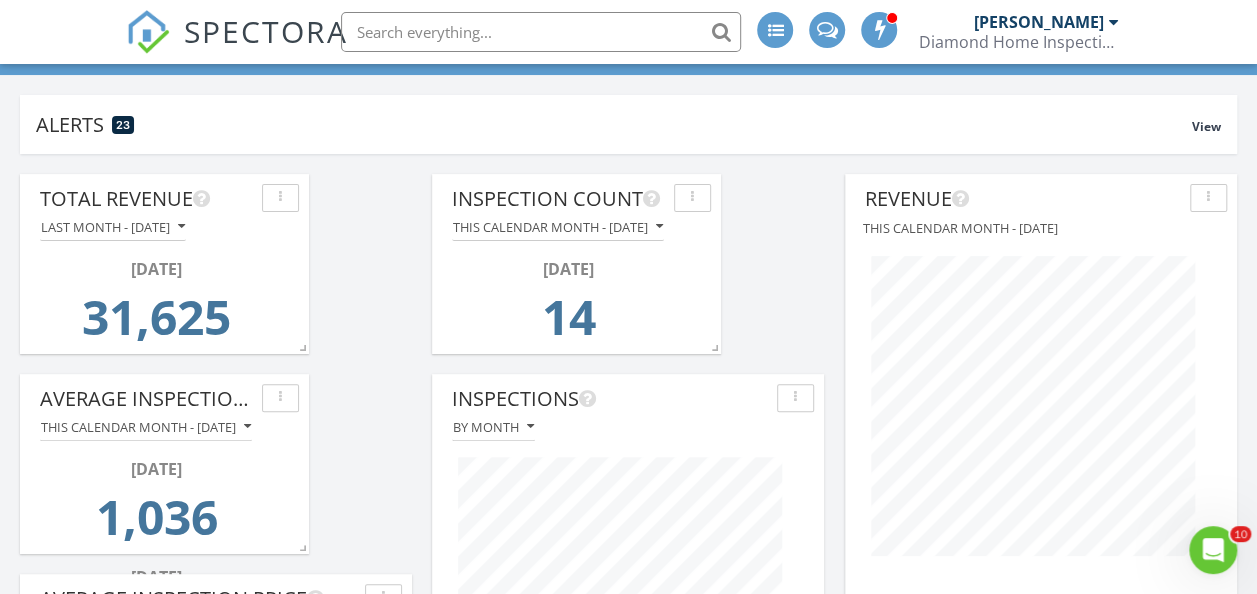 scroll, scrollTop: 200, scrollLeft: 0, axis: vertical 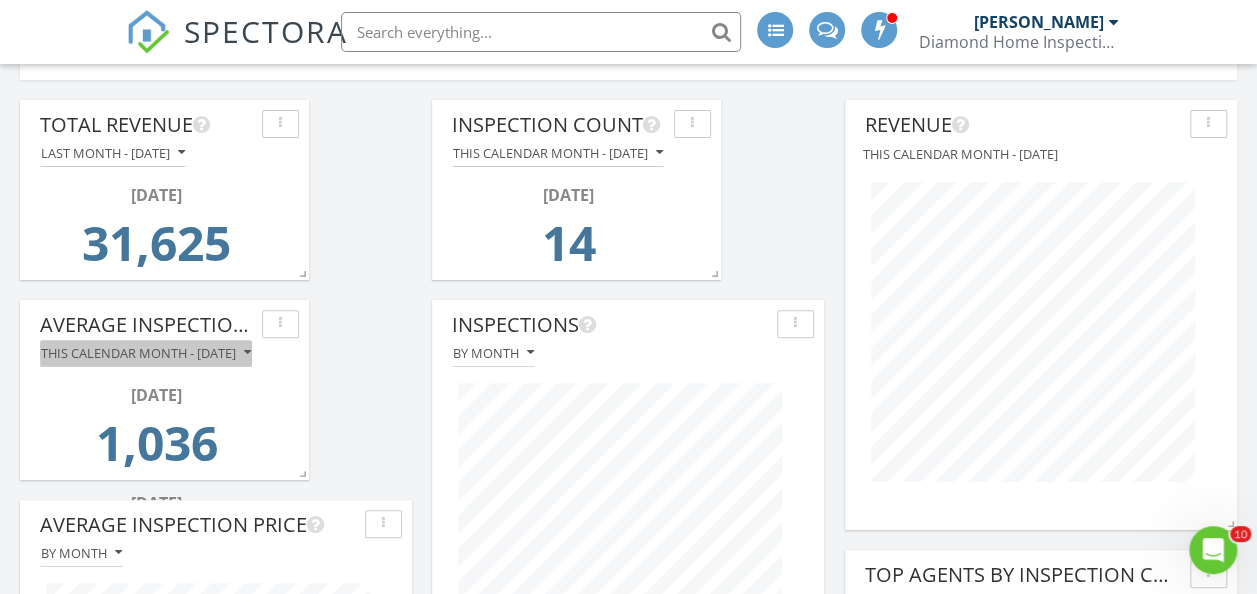click on "This calendar month - [DATE]" at bounding box center (146, 353) 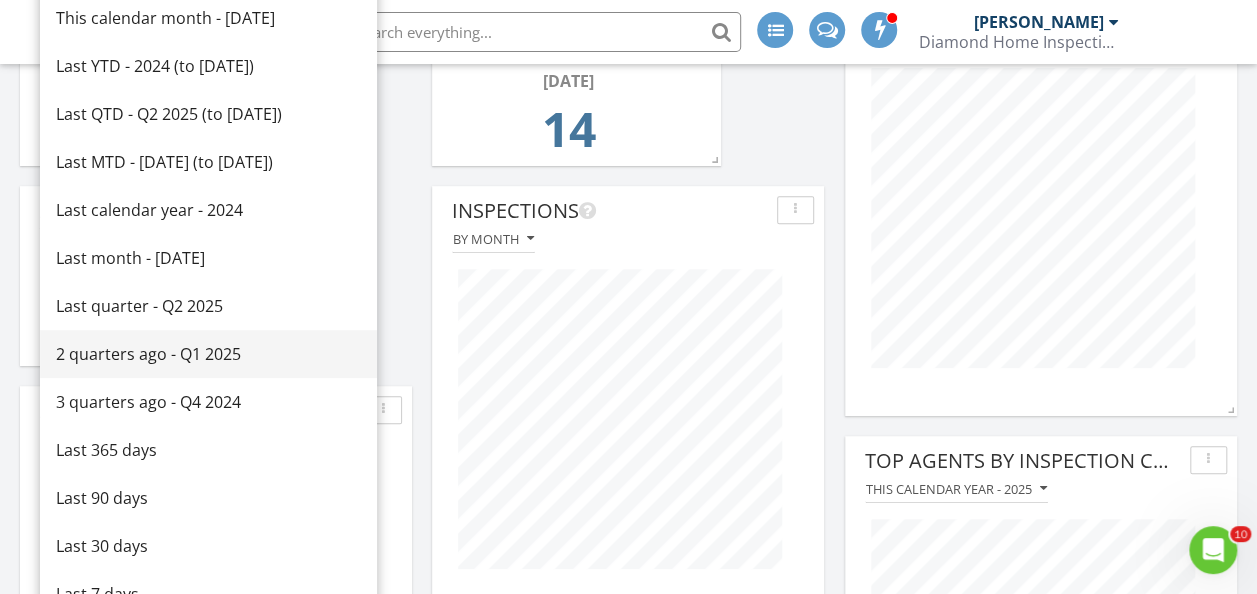 scroll, scrollTop: 400, scrollLeft: 0, axis: vertical 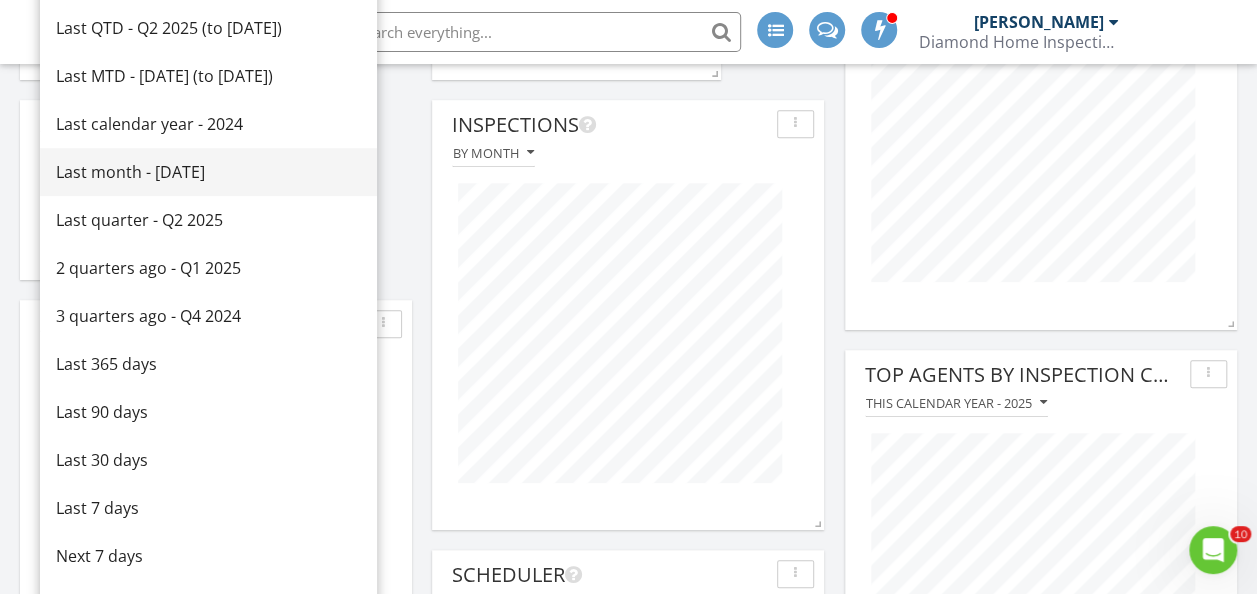 click on "Last month - [DATE]" at bounding box center (208, 172) 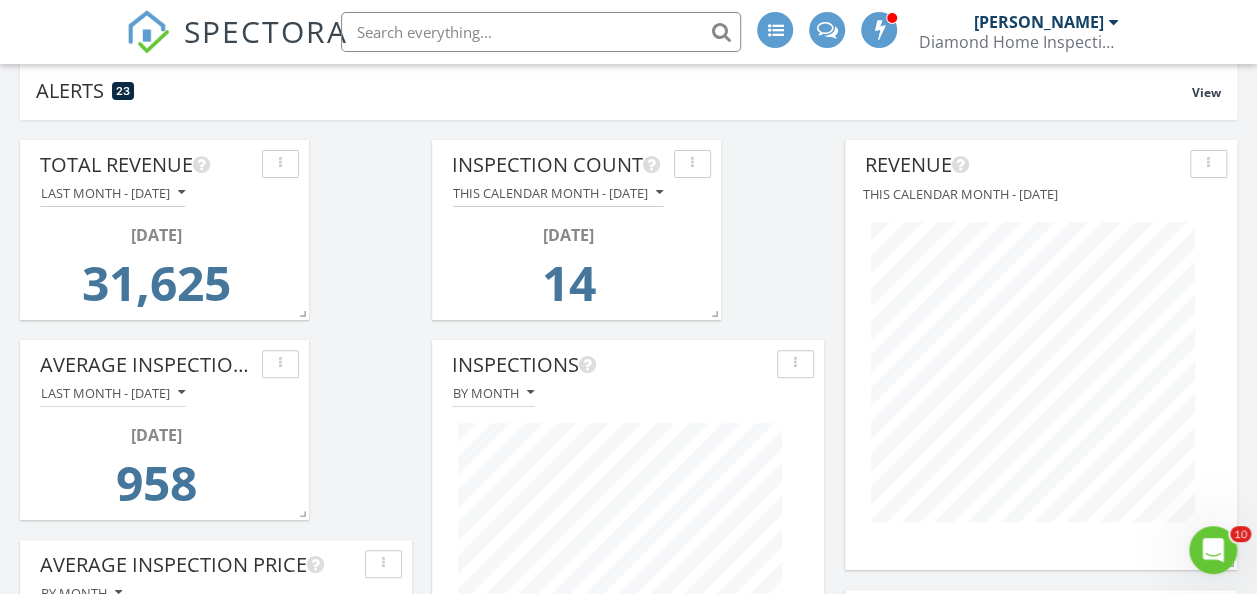 scroll, scrollTop: 100, scrollLeft: 0, axis: vertical 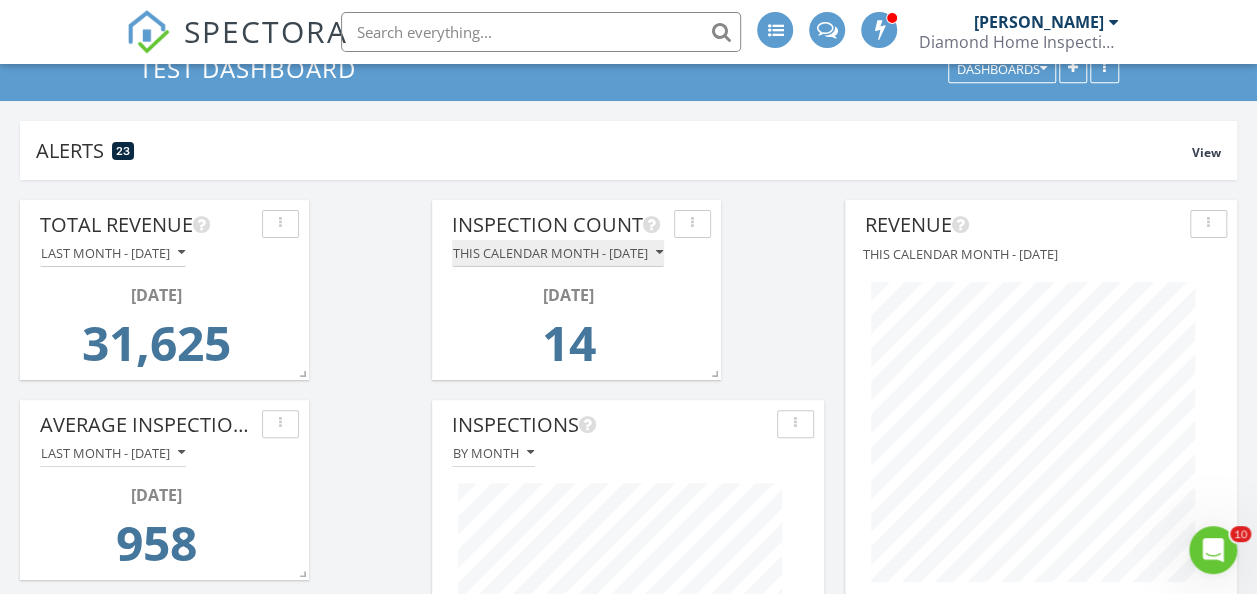 click on "This calendar month - [DATE]" at bounding box center (558, 253) 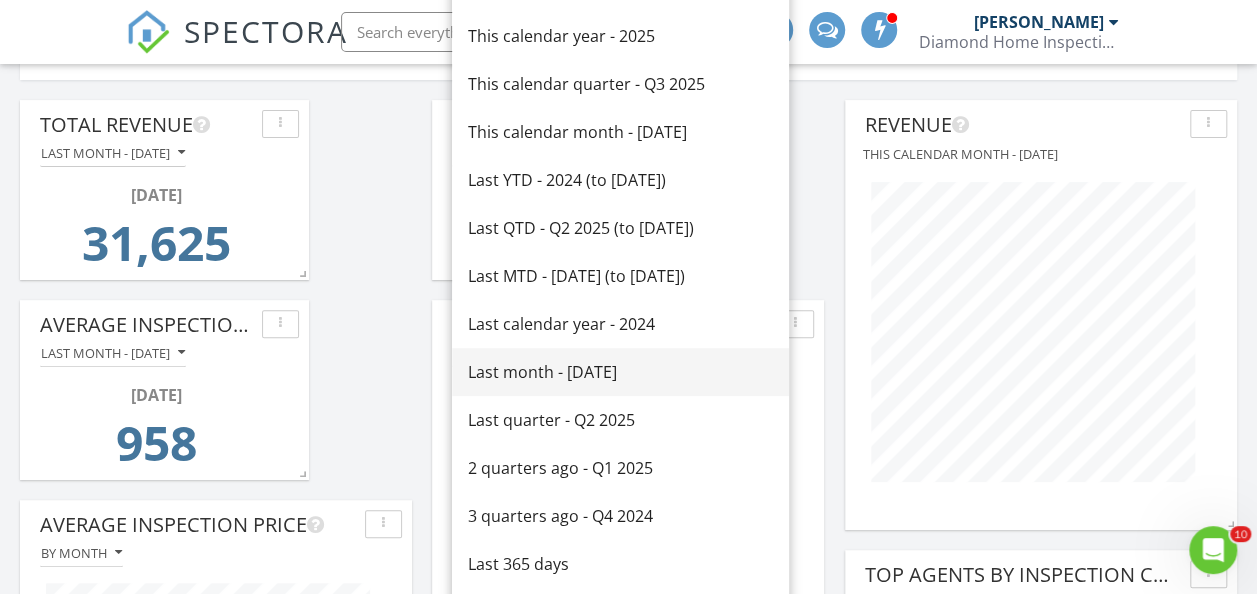click on "Last month - [DATE]" at bounding box center [620, 372] 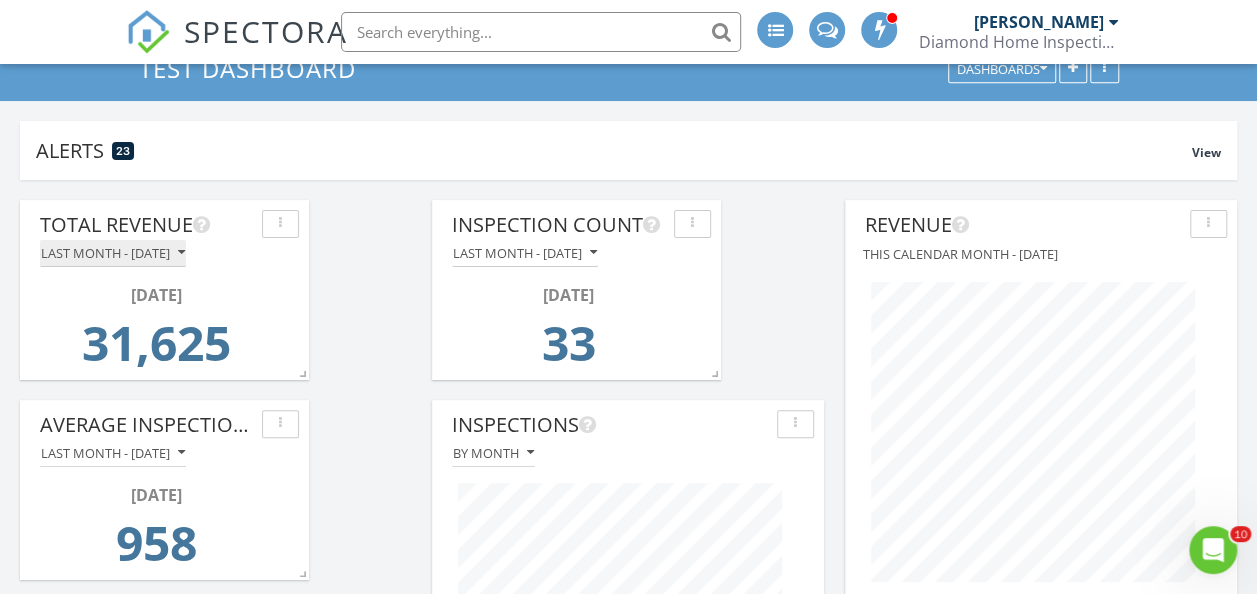 click on "Last month - [DATE]" at bounding box center [113, 253] 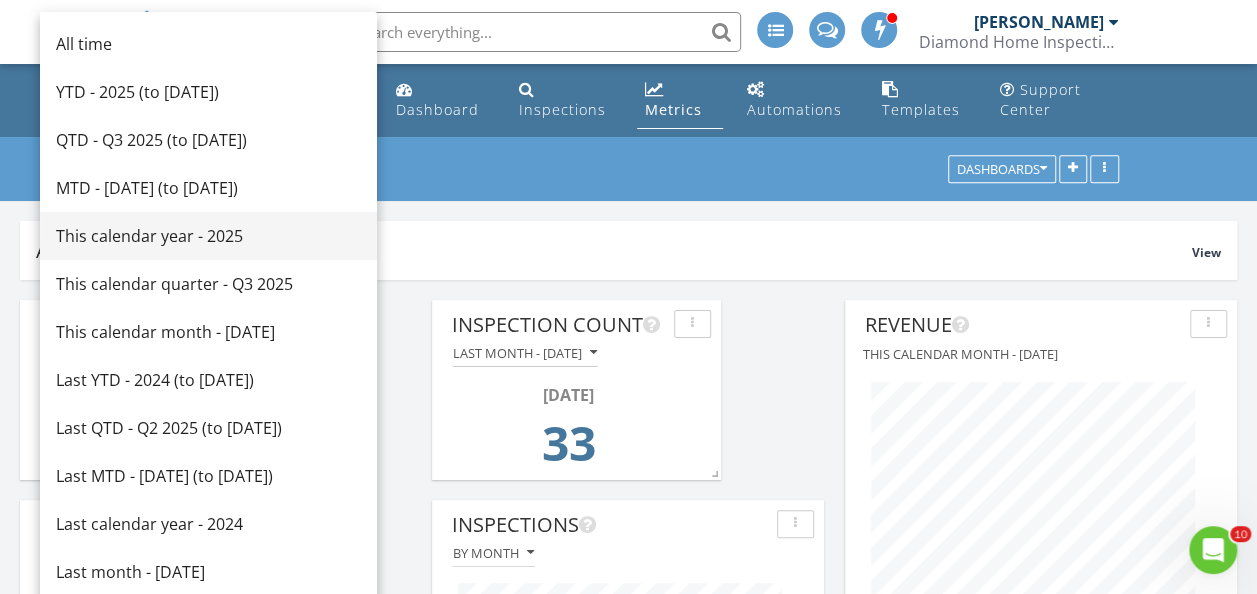 click on "This calendar year - 2025" at bounding box center (208, 236) 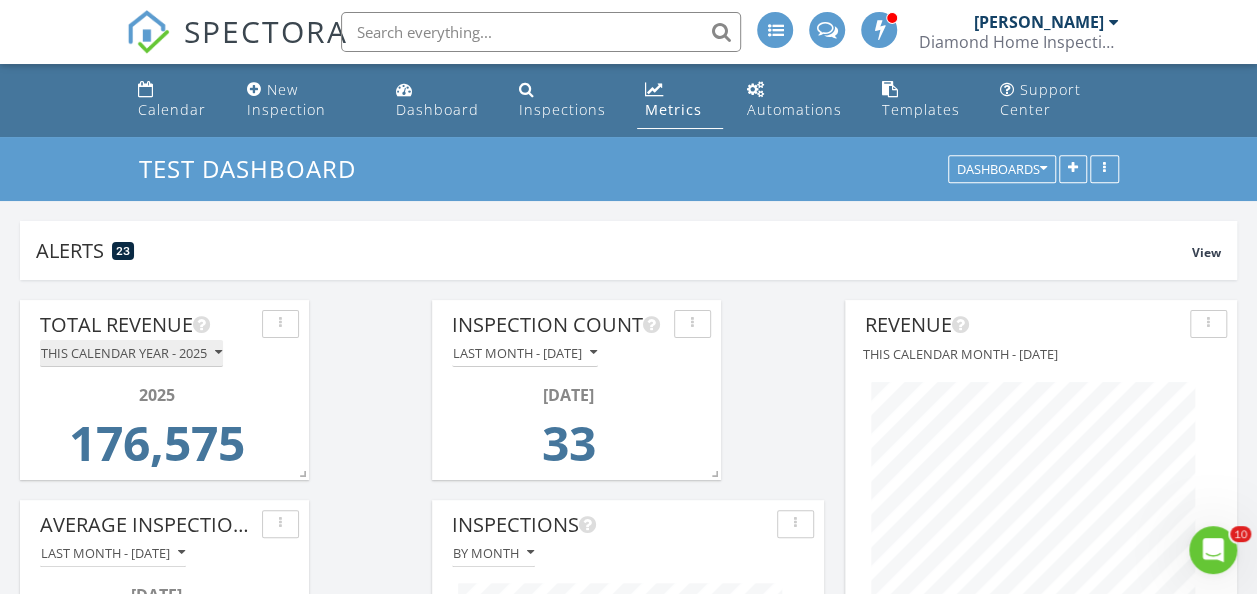 click on "This calendar year - 2025" at bounding box center [131, 353] 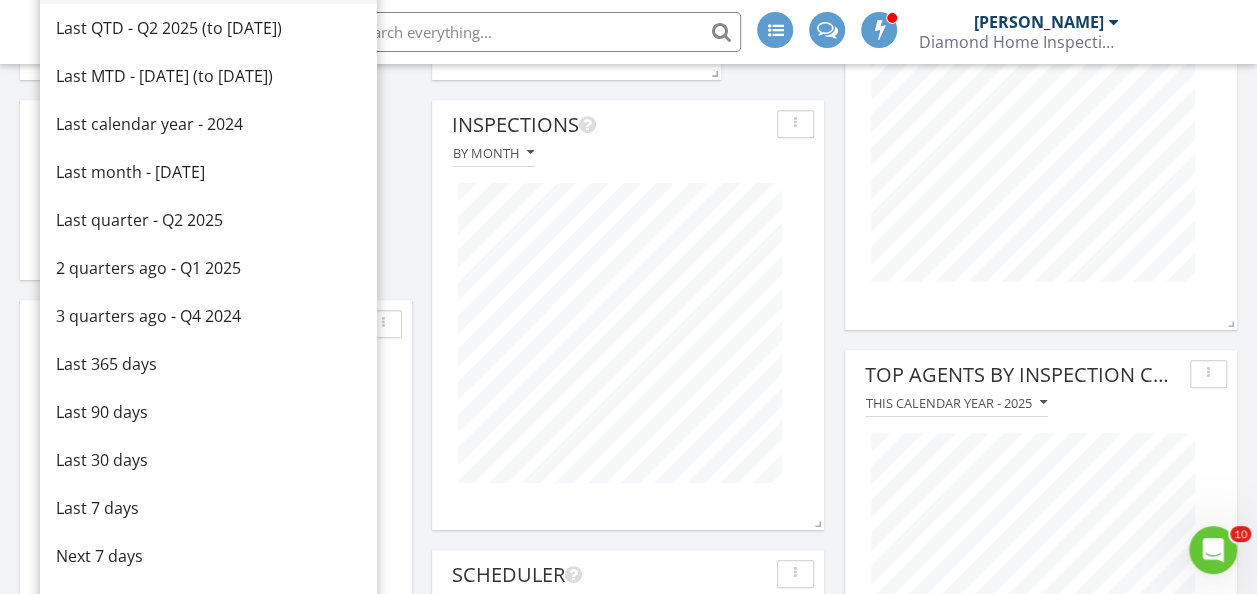 scroll, scrollTop: 500, scrollLeft: 0, axis: vertical 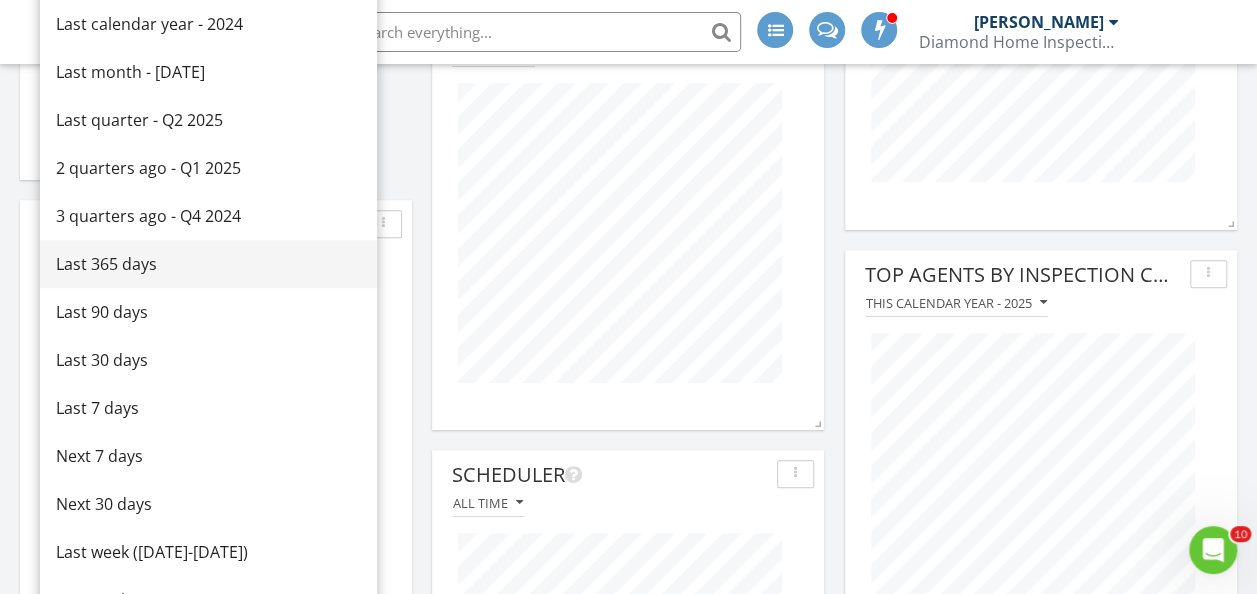 click on "Last 365 days" at bounding box center [208, 264] 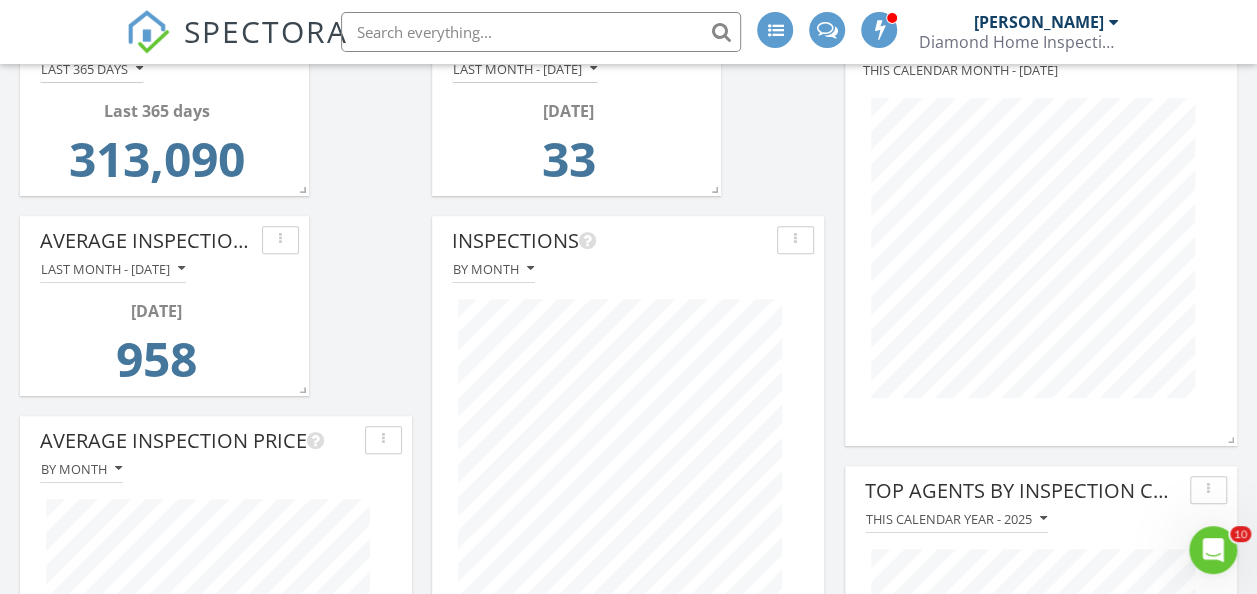 scroll, scrollTop: 200, scrollLeft: 0, axis: vertical 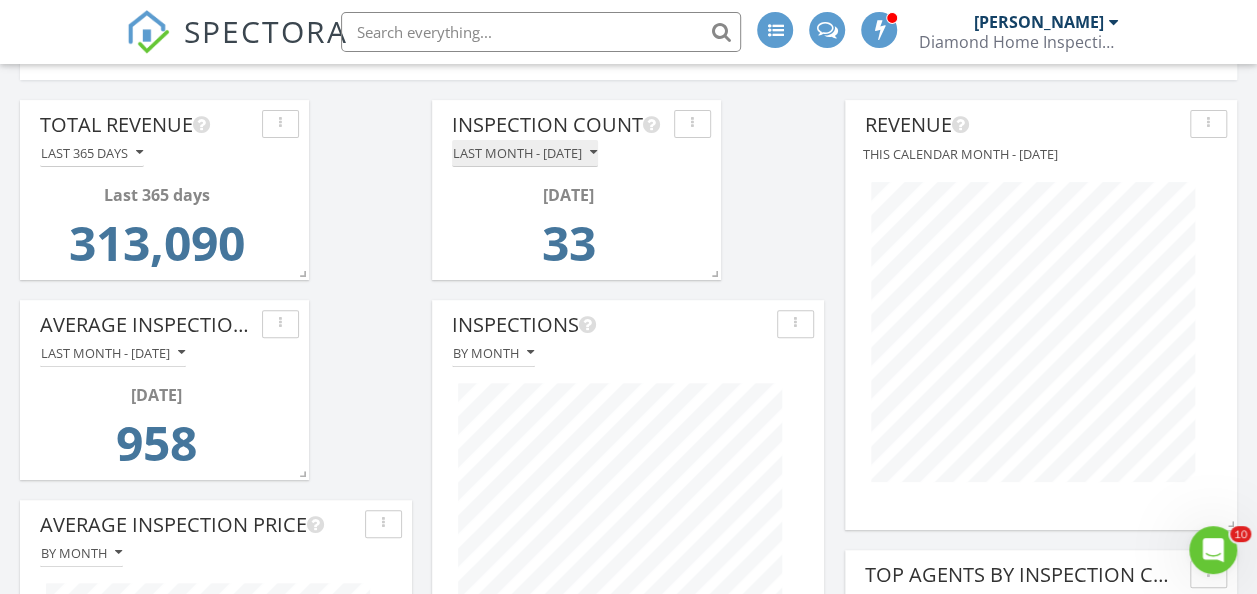 click on "Last month - [DATE]" at bounding box center [525, 153] 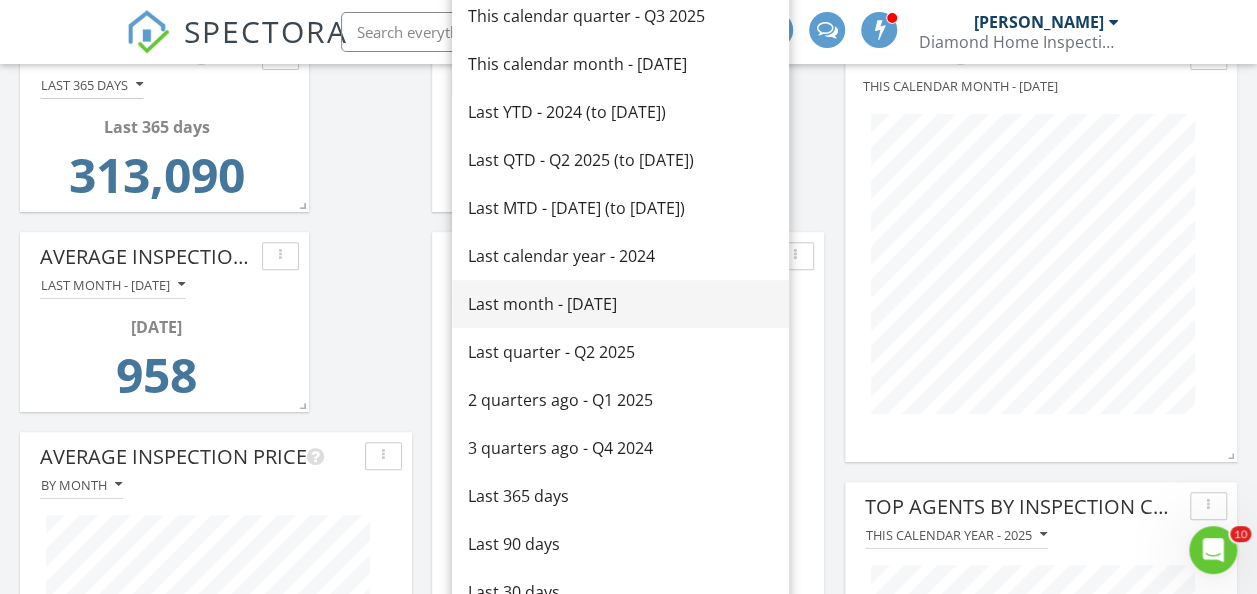 scroll, scrollTop: 300, scrollLeft: 0, axis: vertical 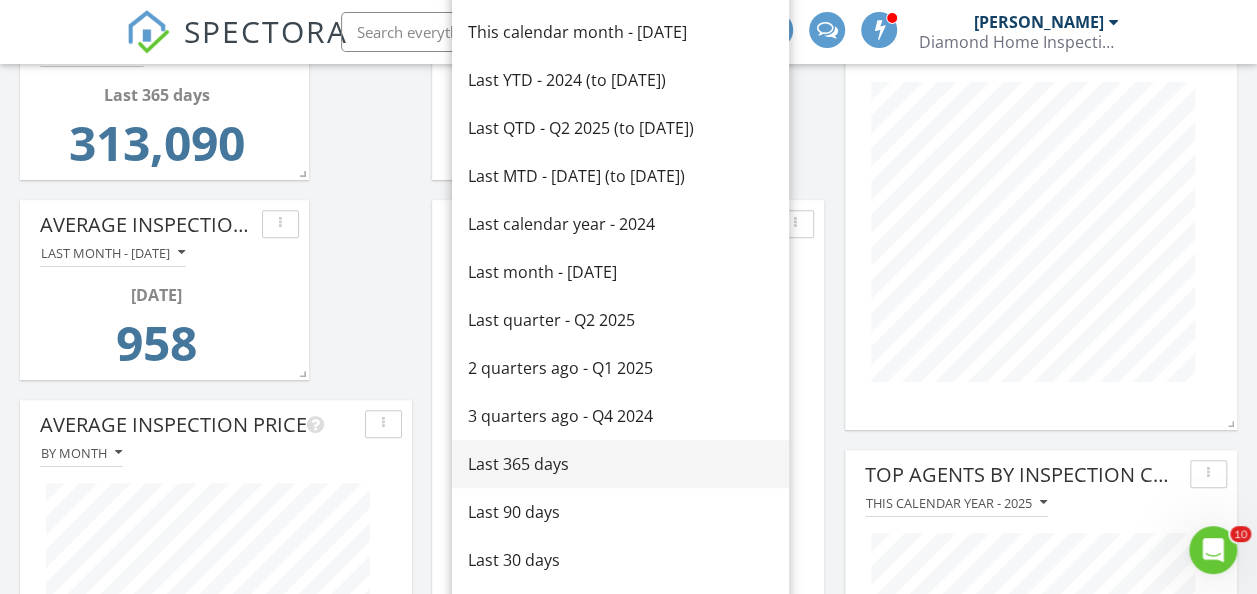 click on "Last 365 days" at bounding box center (620, 464) 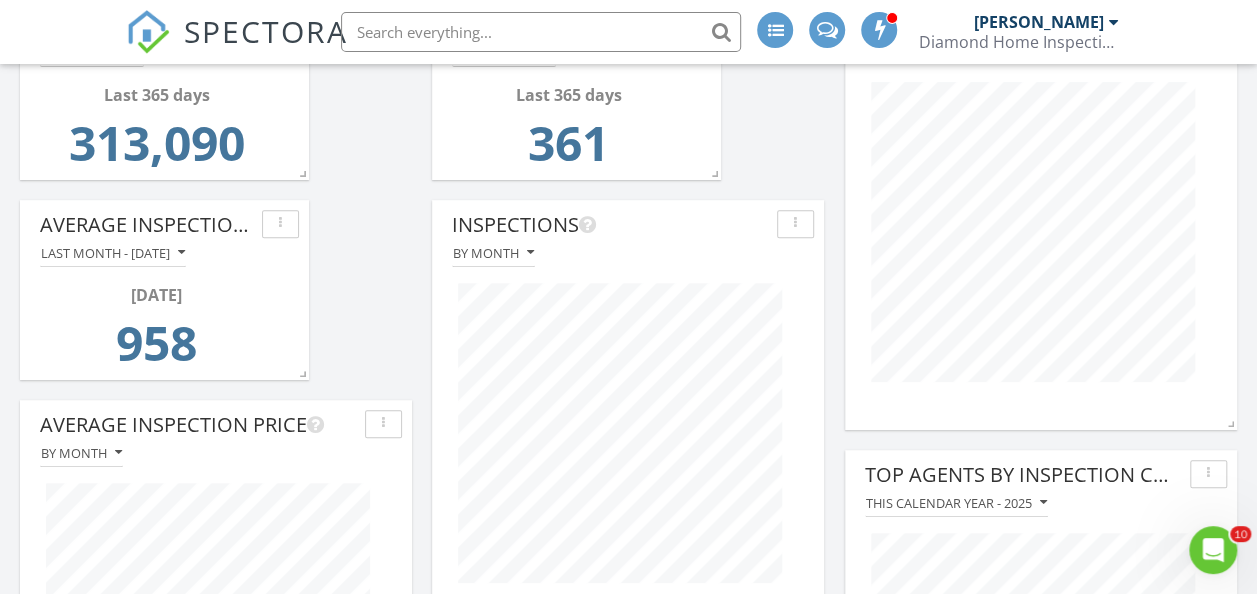 scroll, scrollTop: 200, scrollLeft: 0, axis: vertical 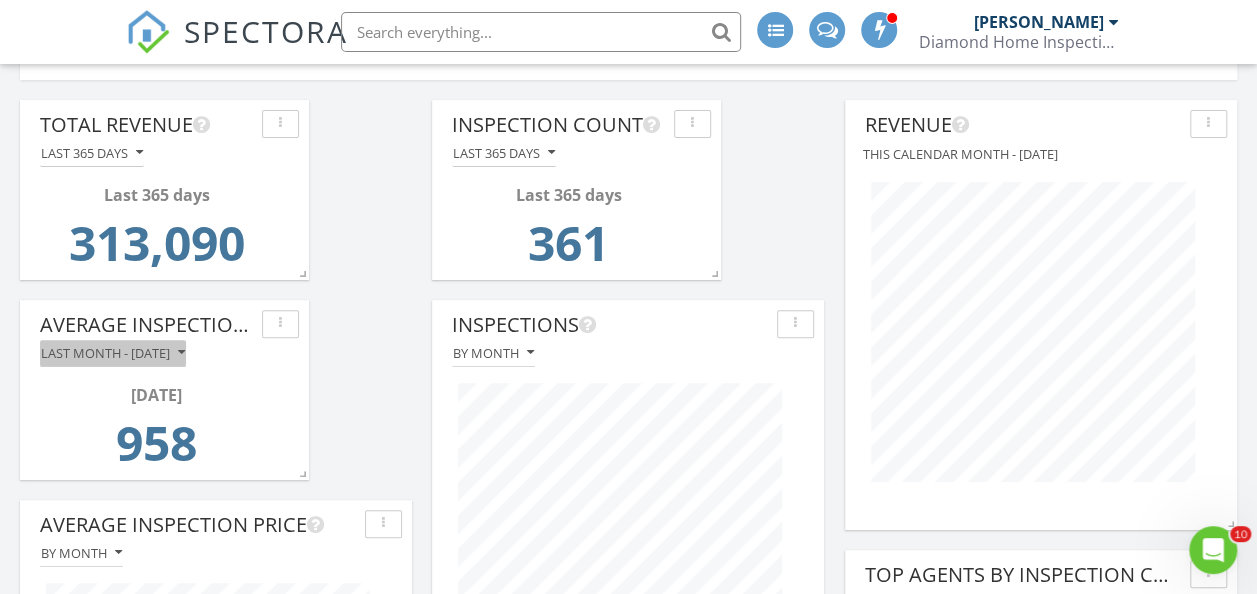 click on "Last month - [DATE]" at bounding box center [113, 353] 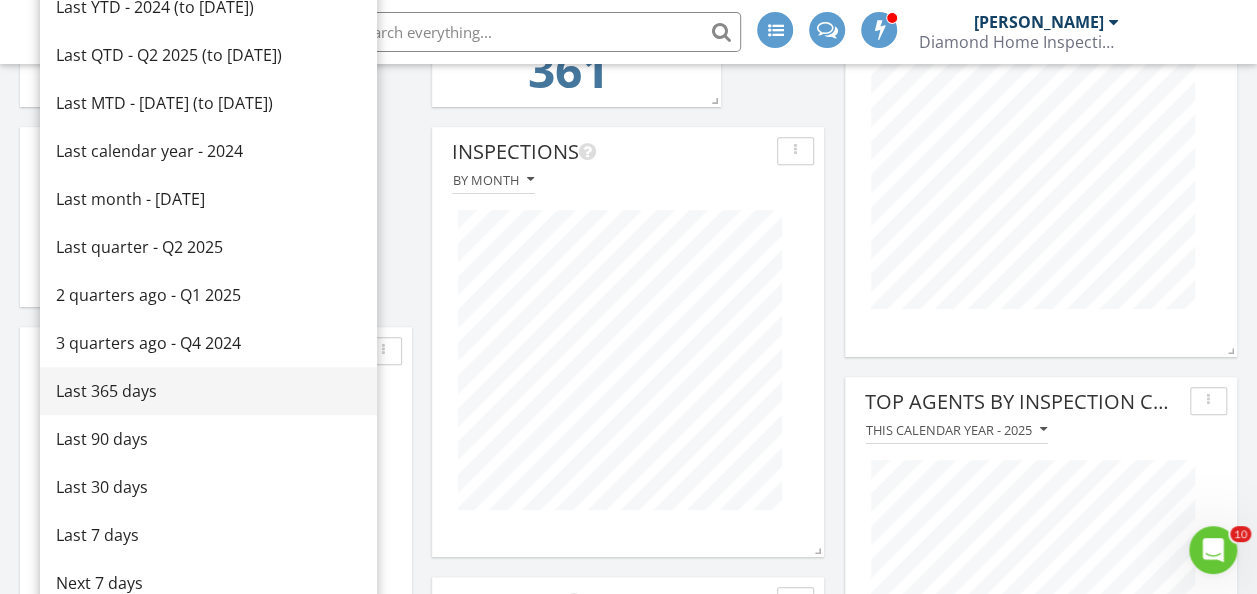 scroll, scrollTop: 400, scrollLeft: 0, axis: vertical 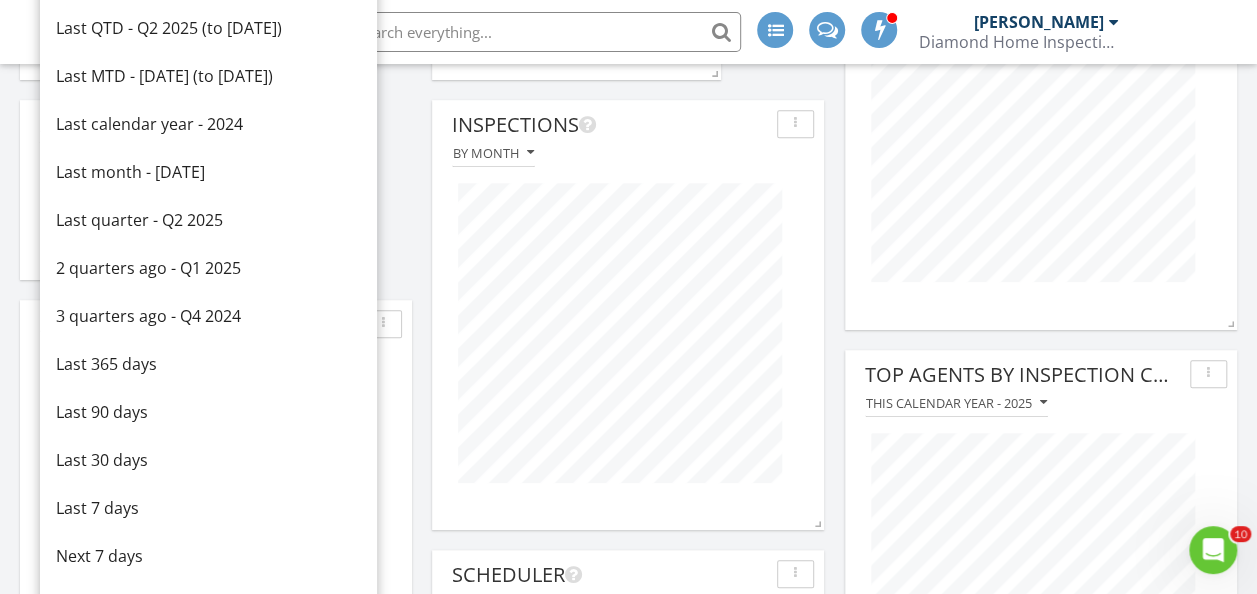click on "Last 365 days" at bounding box center [208, 364] 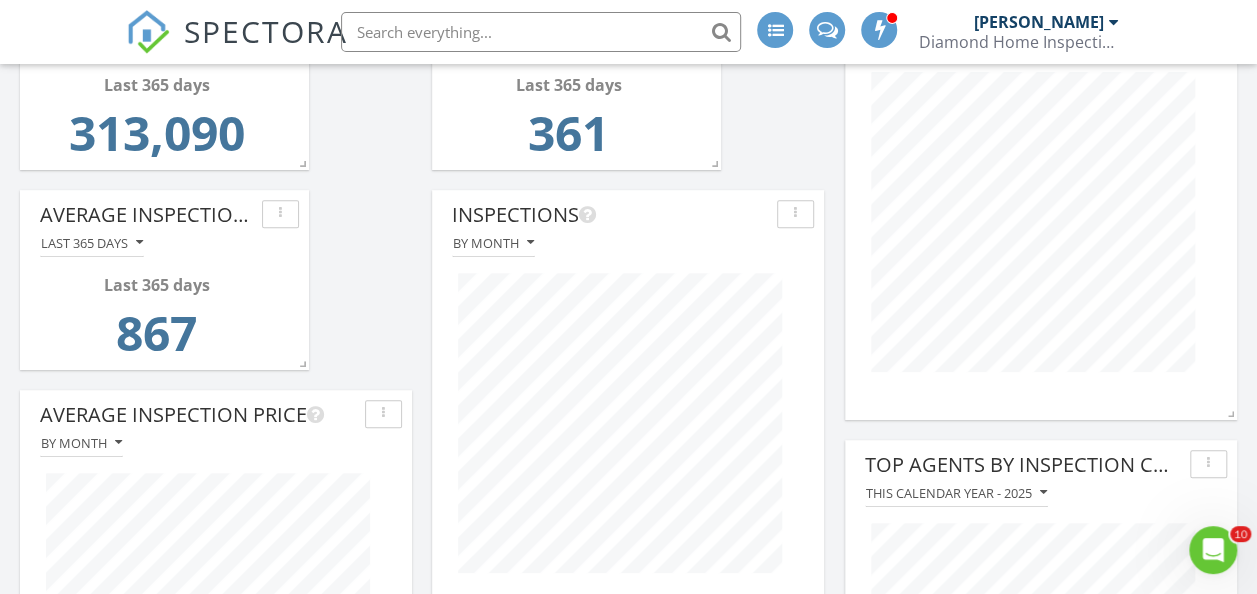 scroll, scrollTop: 200, scrollLeft: 0, axis: vertical 